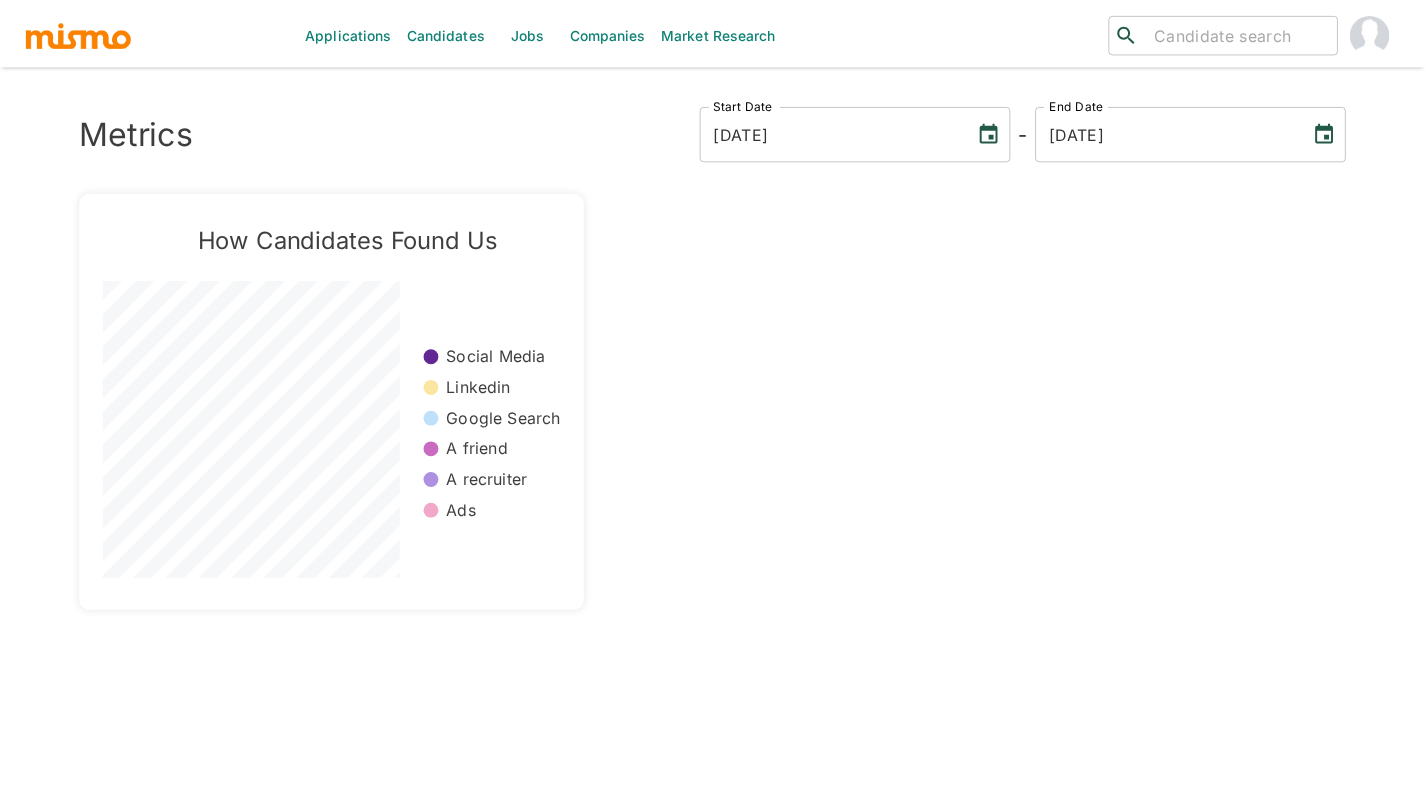scroll, scrollTop: 0, scrollLeft: 0, axis: both 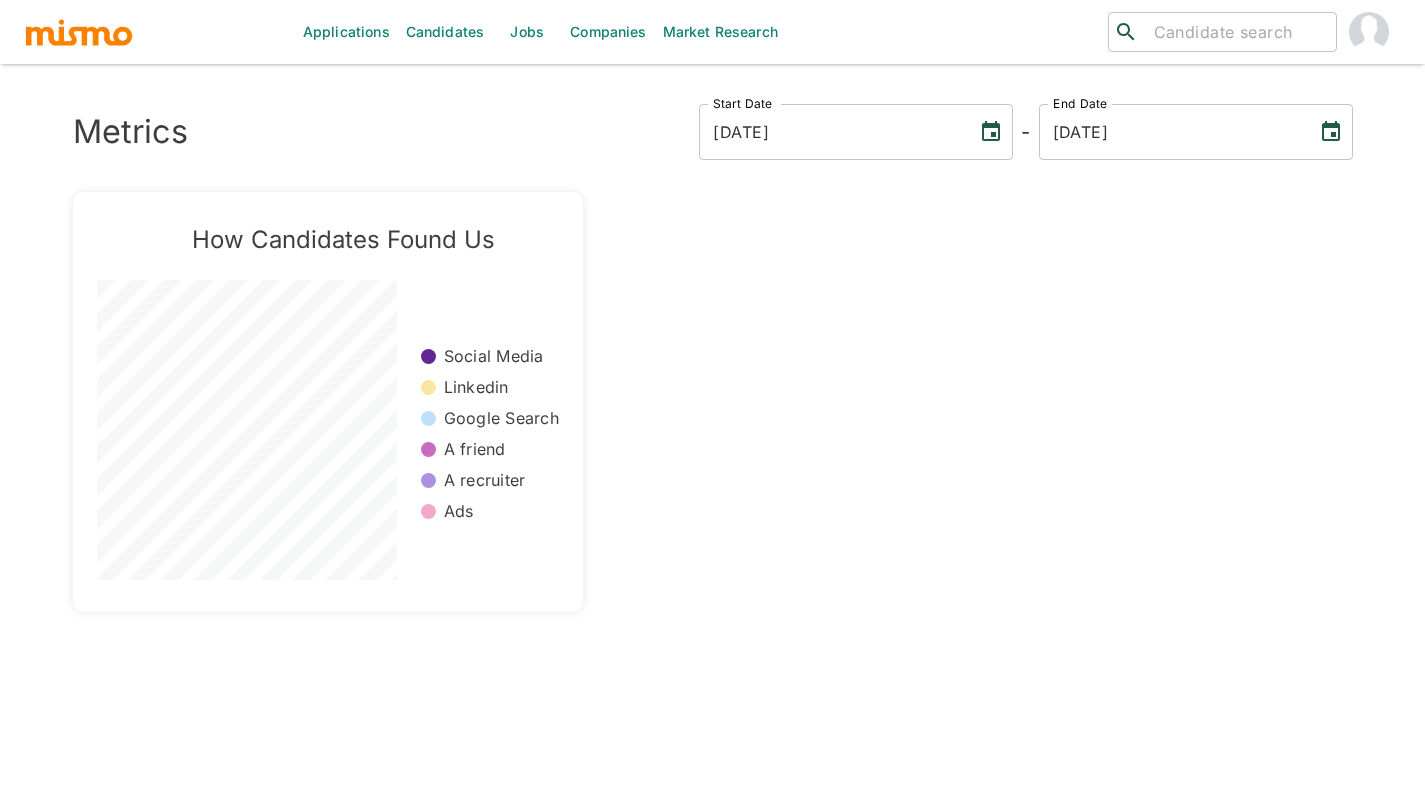 click on "Applications" at bounding box center (346, 32) 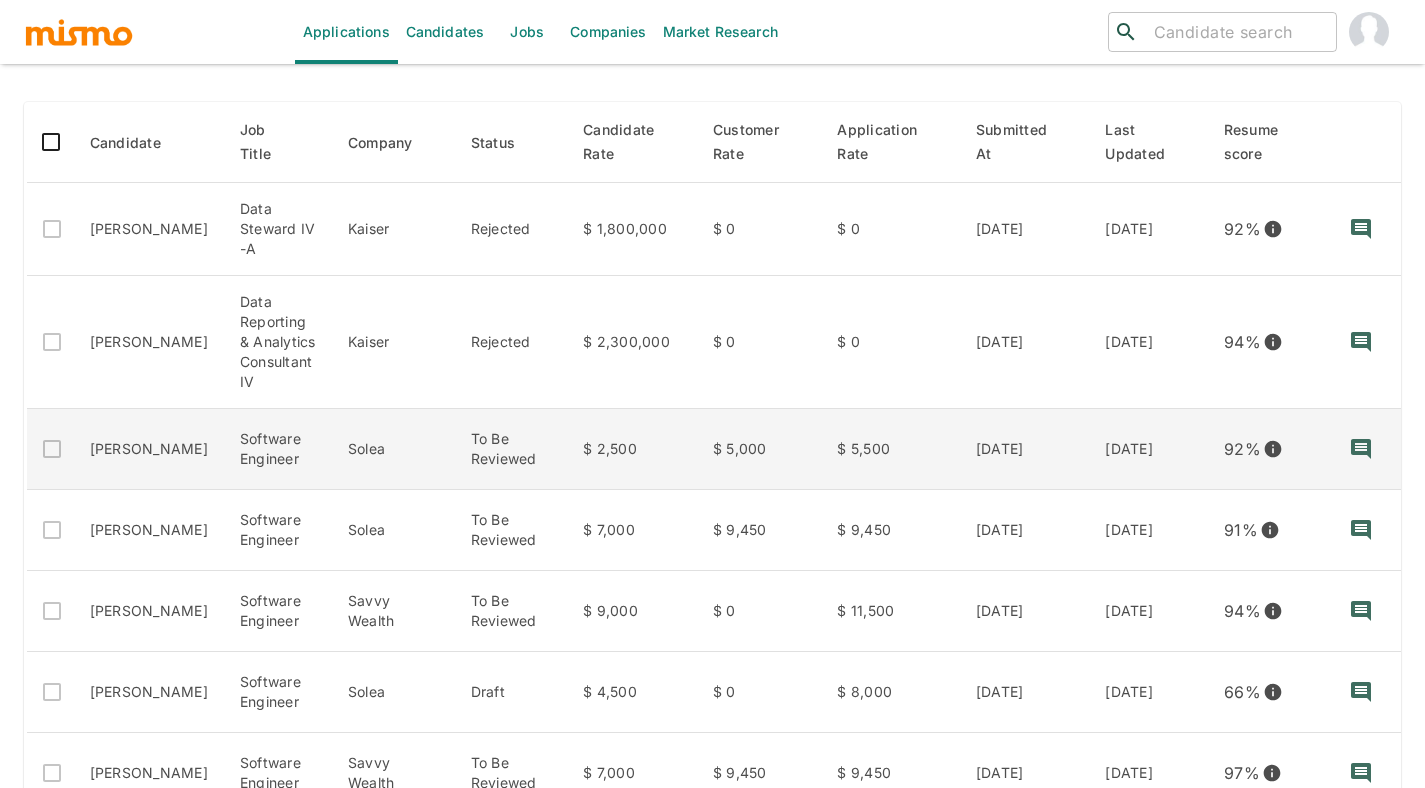 scroll, scrollTop: 212, scrollLeft: 0, axis: vertical 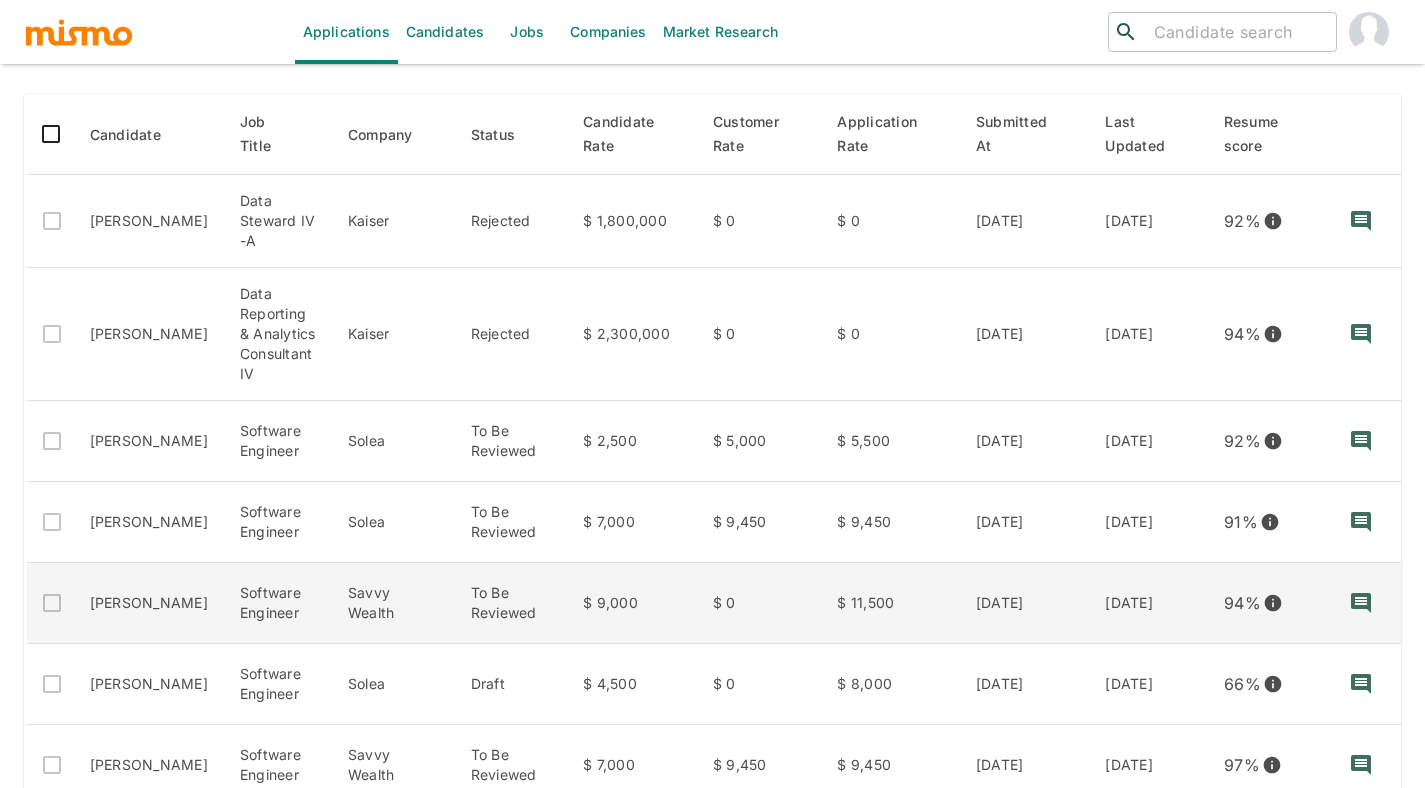 click on "Software Engineer" at bounding box center [278, 603] 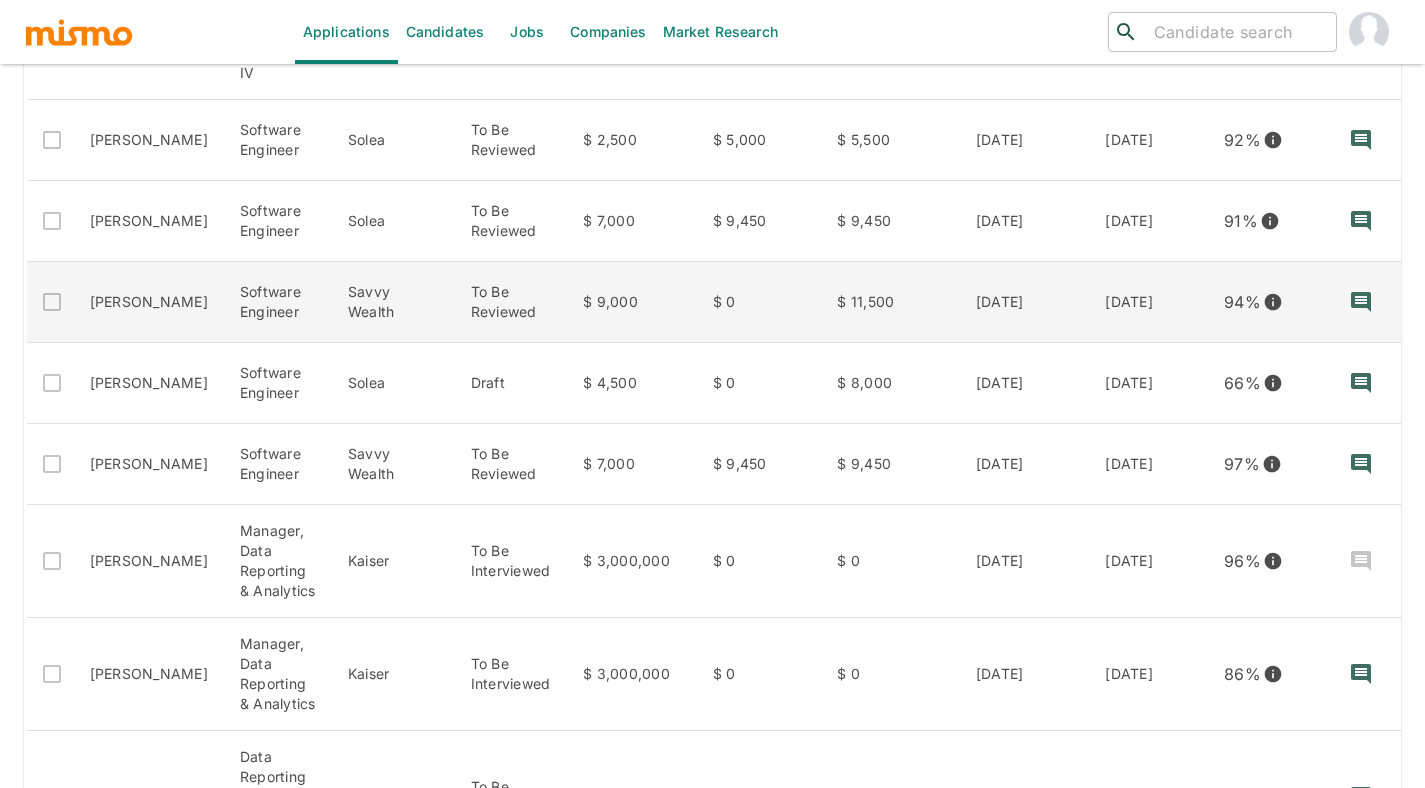 scroll, scrollTop: 518, scrollLeft: 0, axis: vertical 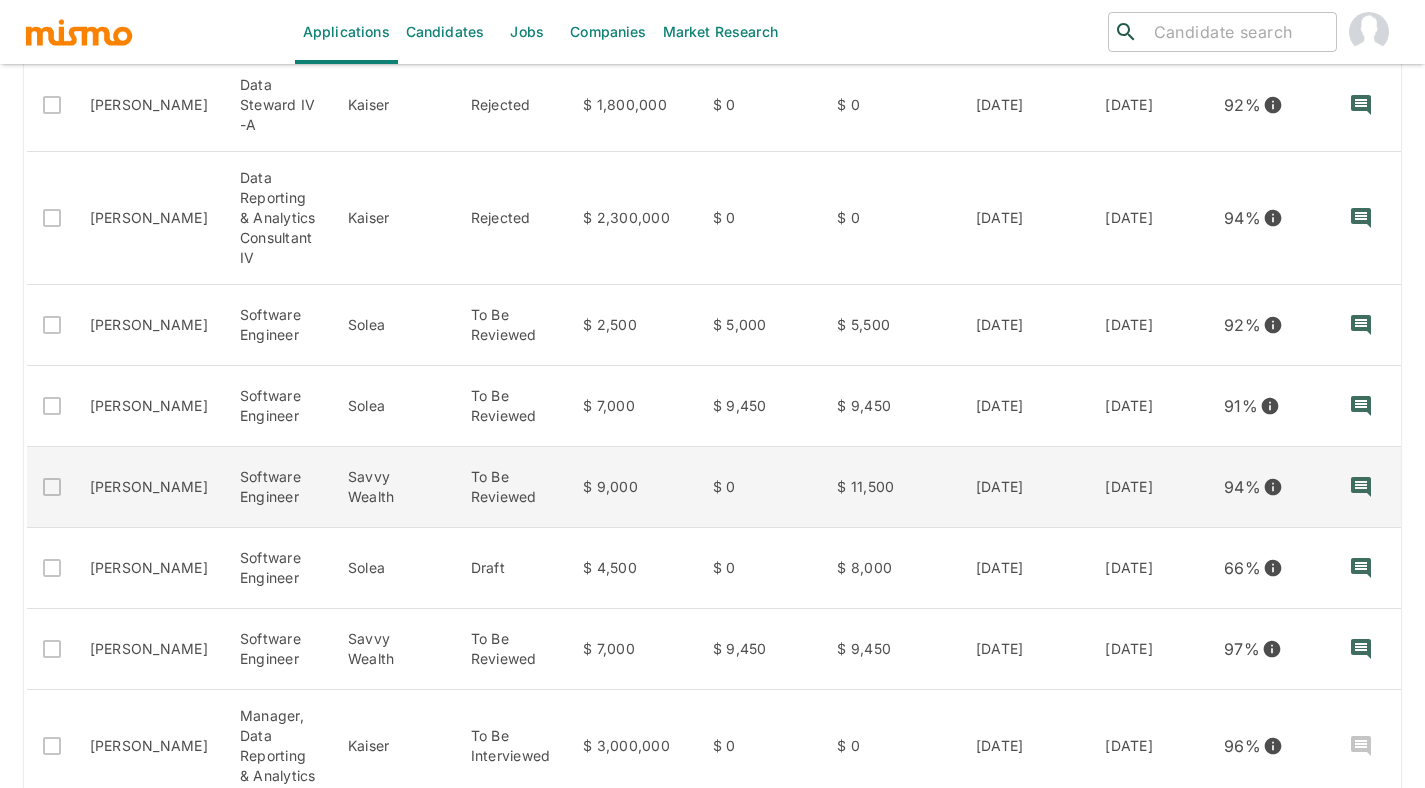click on "$ 0" at bounding box center (759, 487) 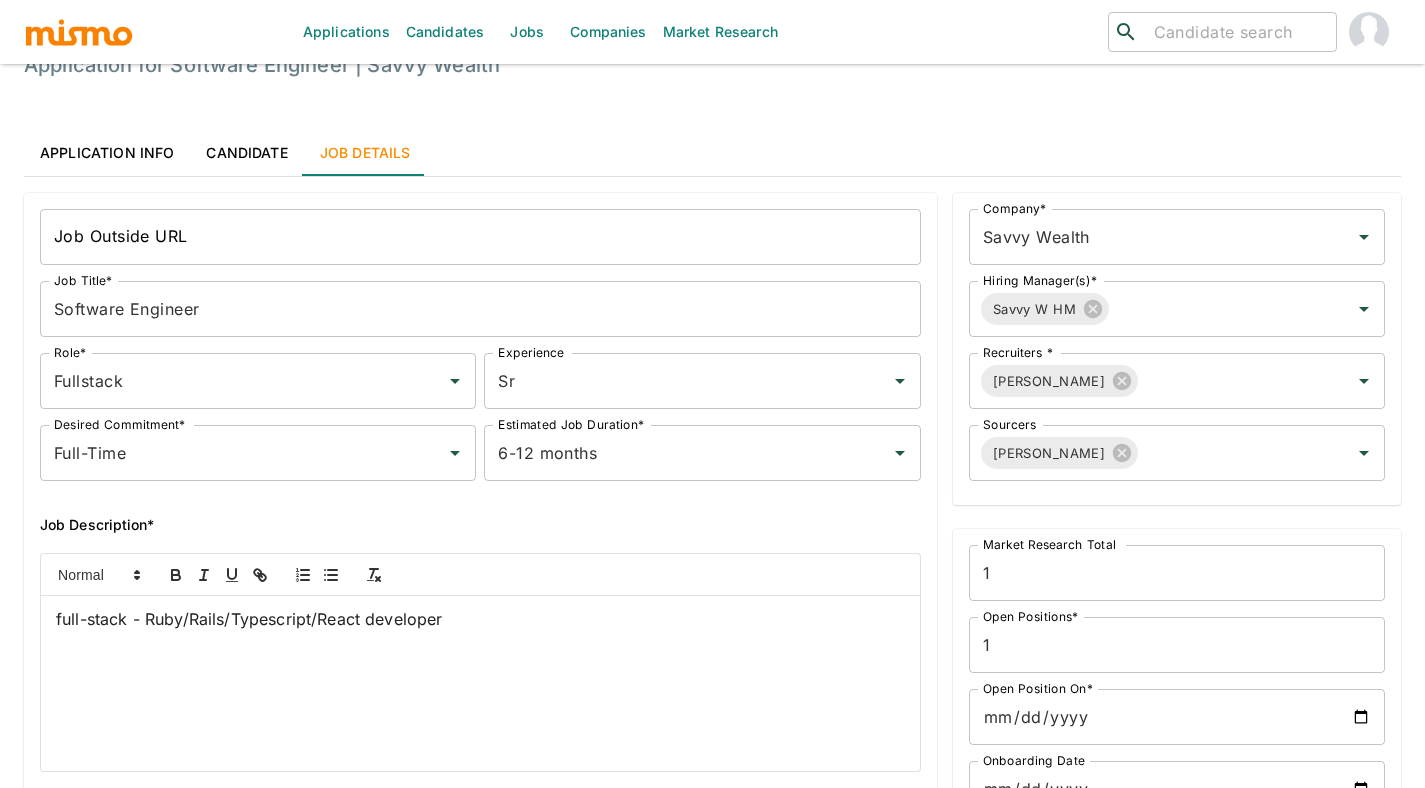scroll, scrollTop: 0, scrollLeft: 0, axis: both 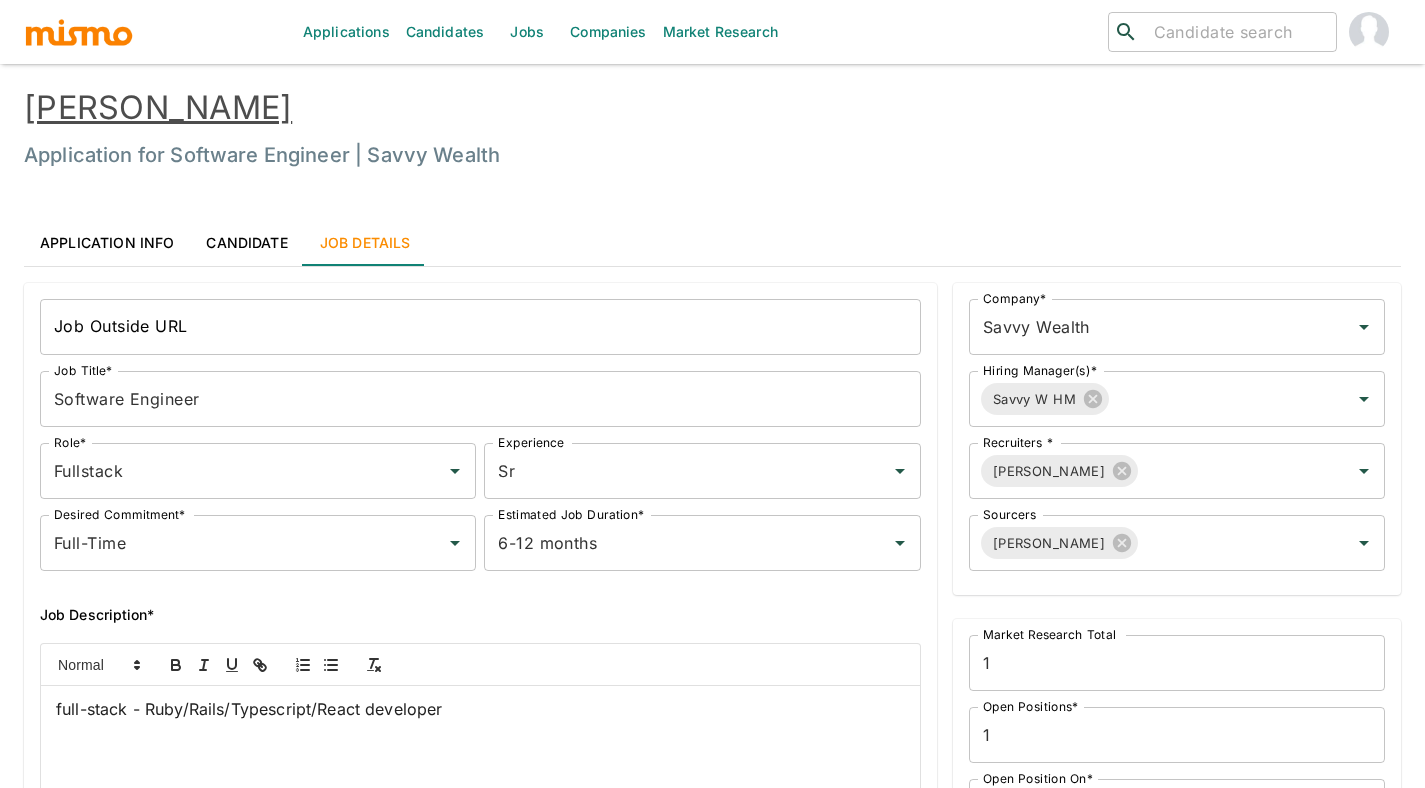 click on "Application Info" at bounding box center [107, 242] 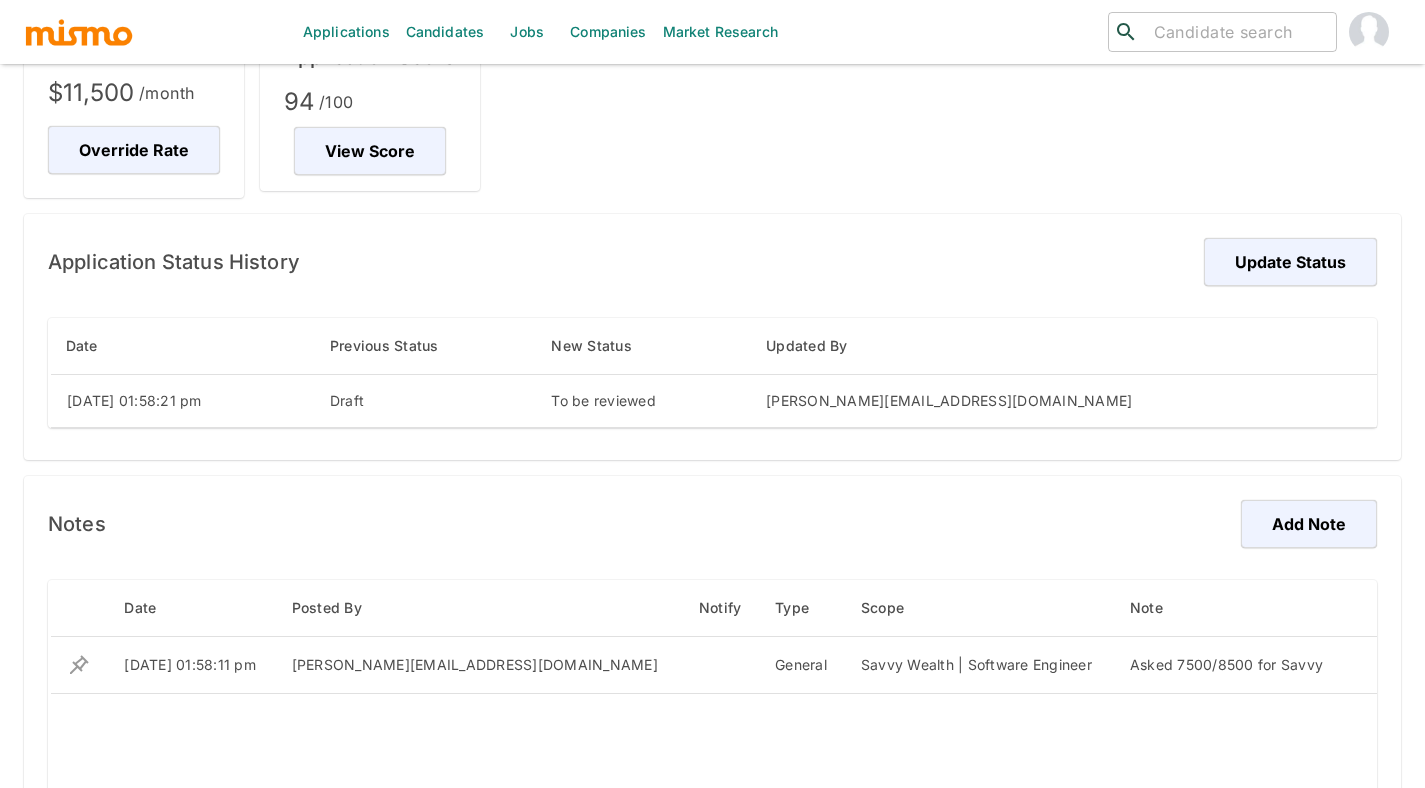 scroll, scrollTop: 0, scrollLeft: 0, axis: both 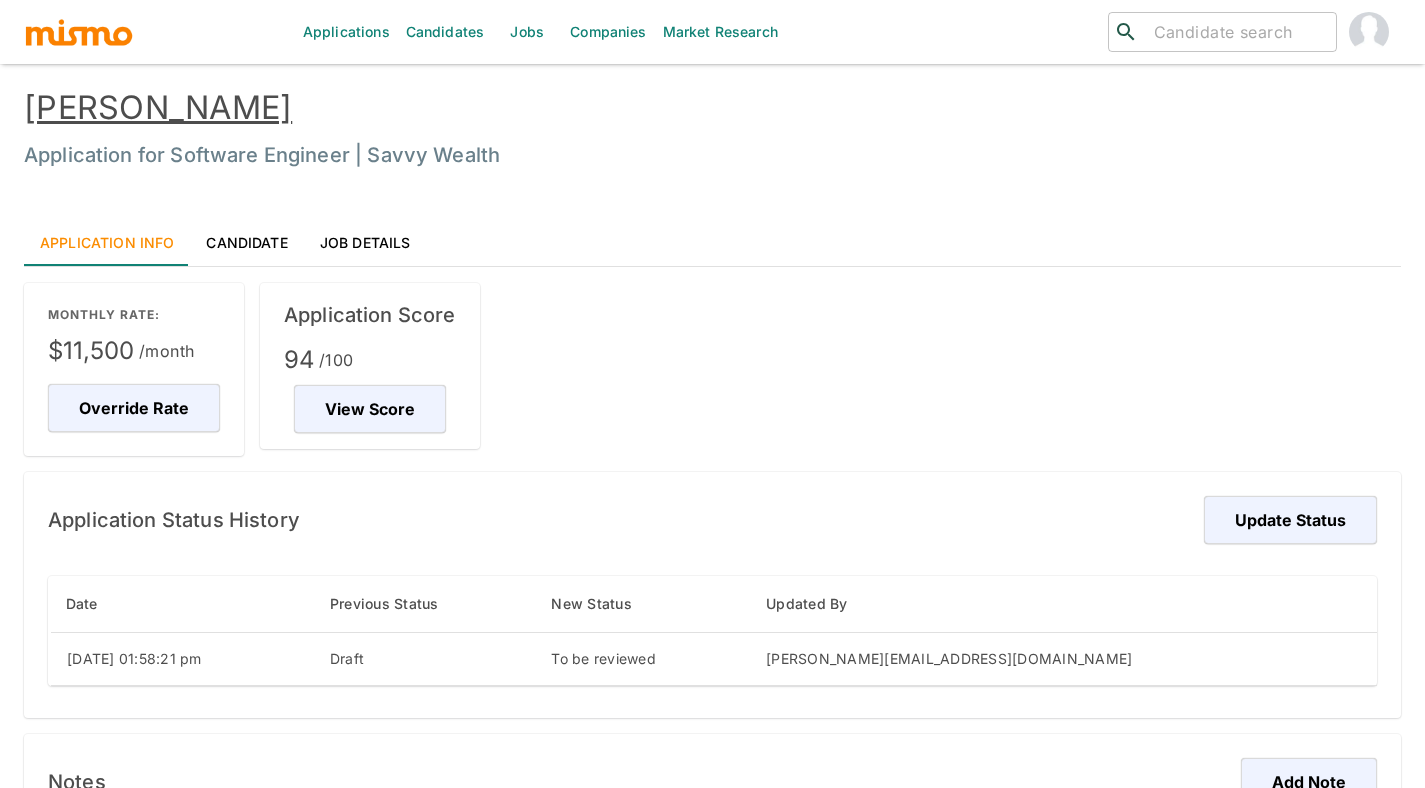 click on "Job Details" at bounding box center (365, 242) 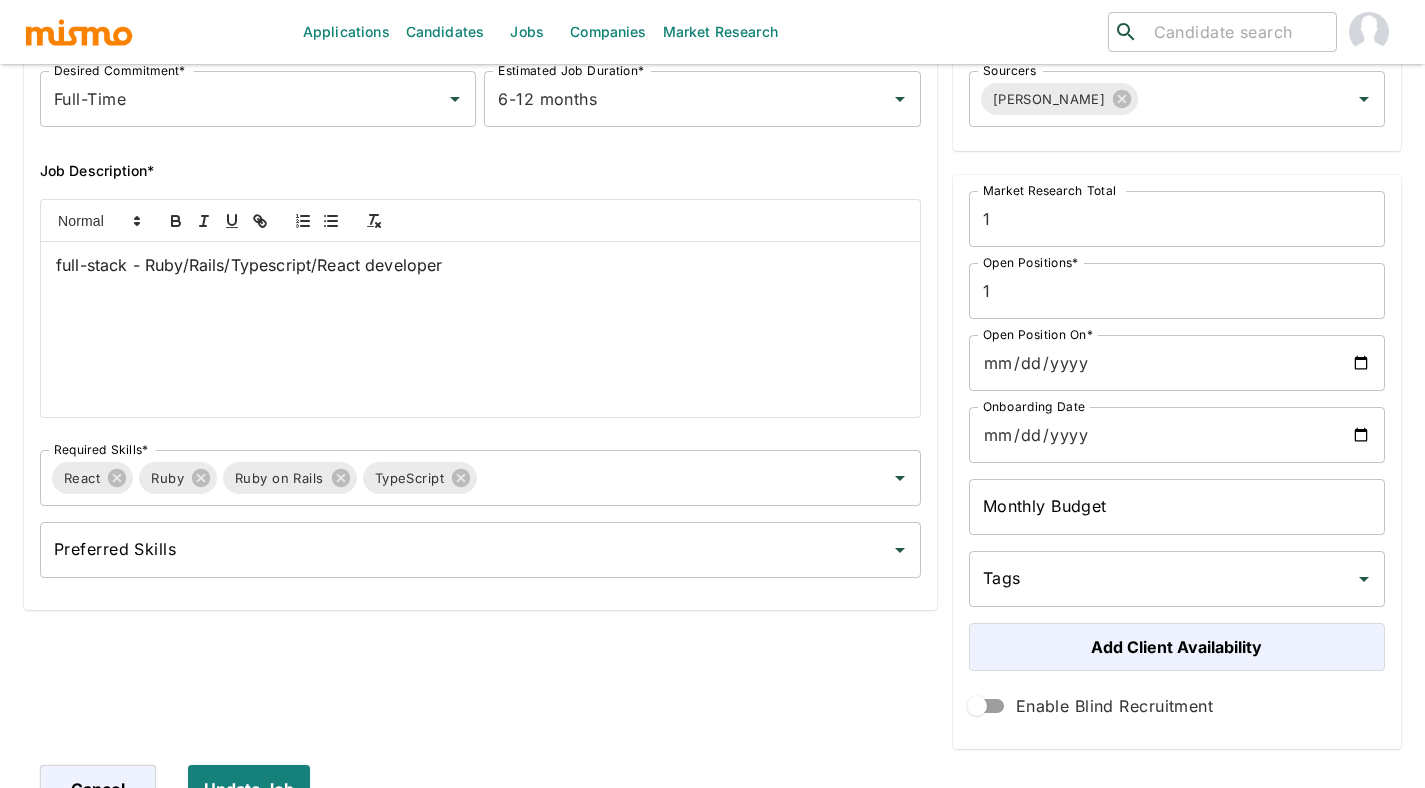 scroll, scrollTop: 0, scrollLeft: 0, axis: both 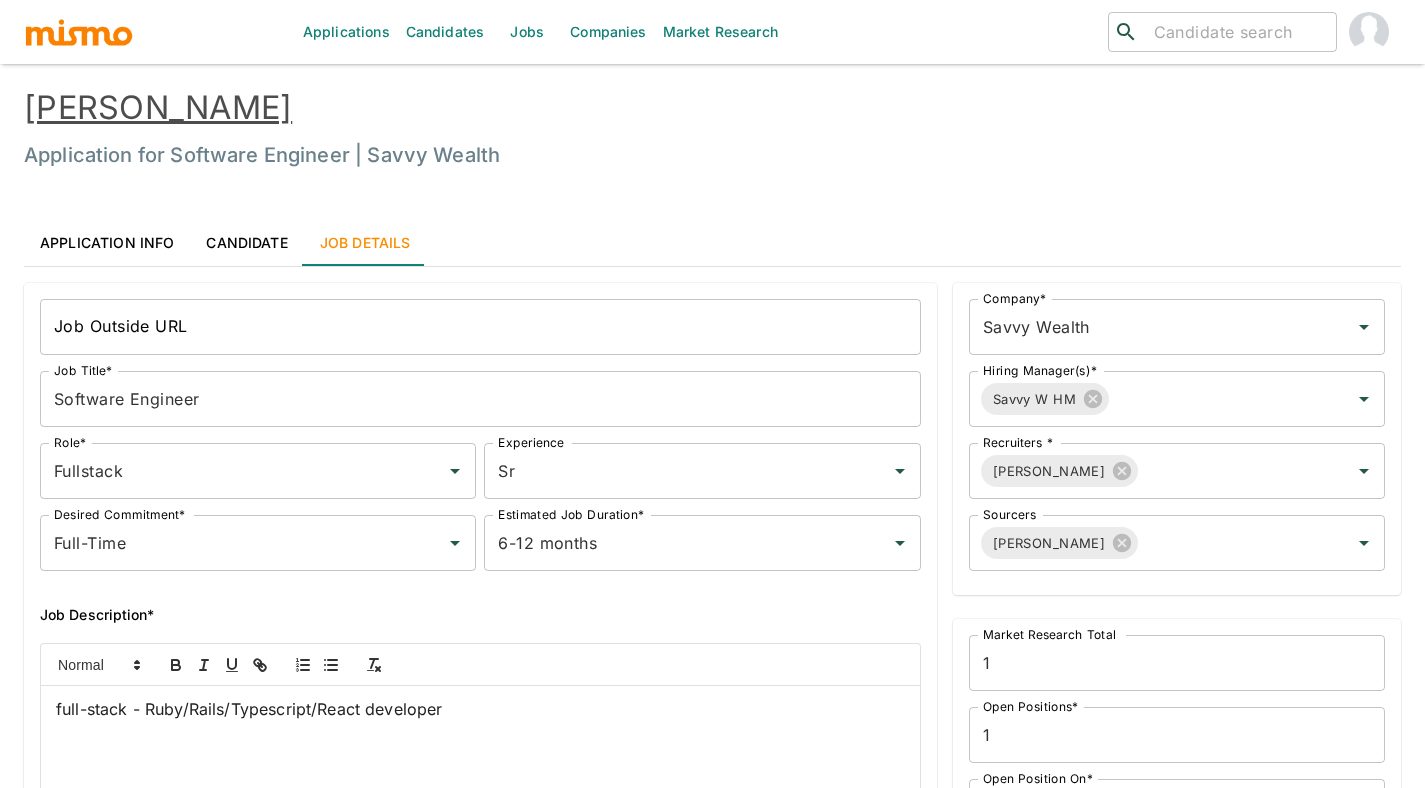 click on "Application Info" at bounding box center [107, 242] 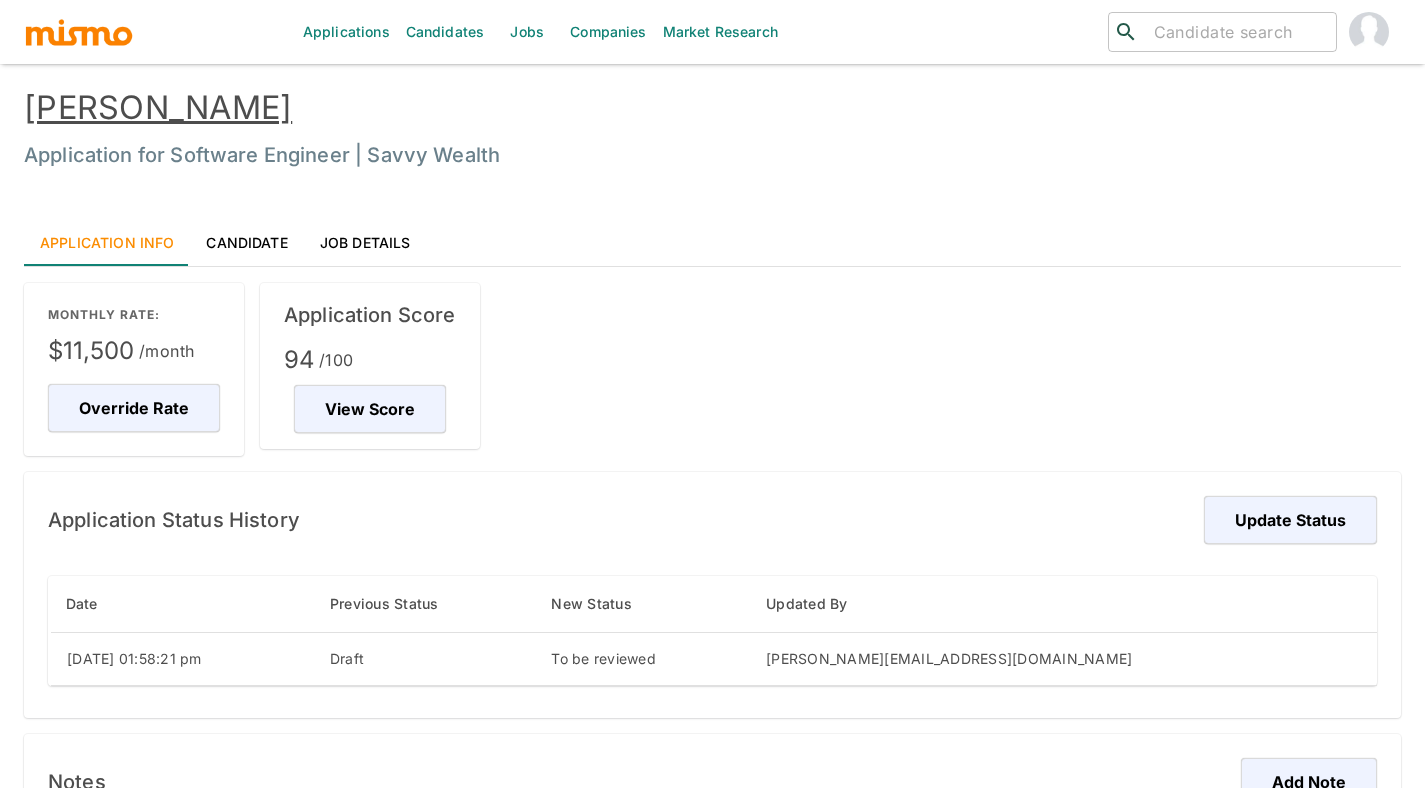 click on "Candidate" at bounding box center (246, 242) 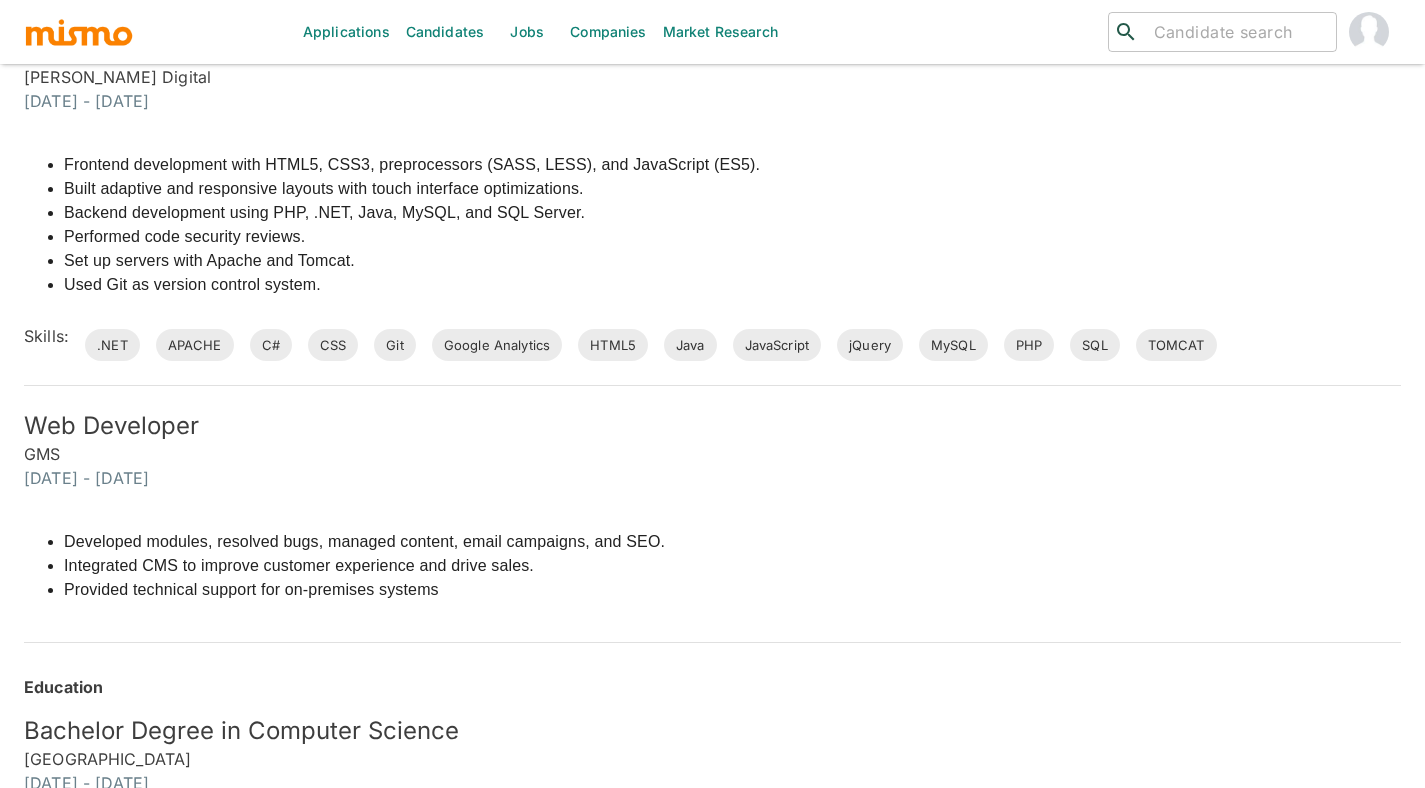 scroll, scrollTop: 3682, scrollLeft: 0, axis: vertical 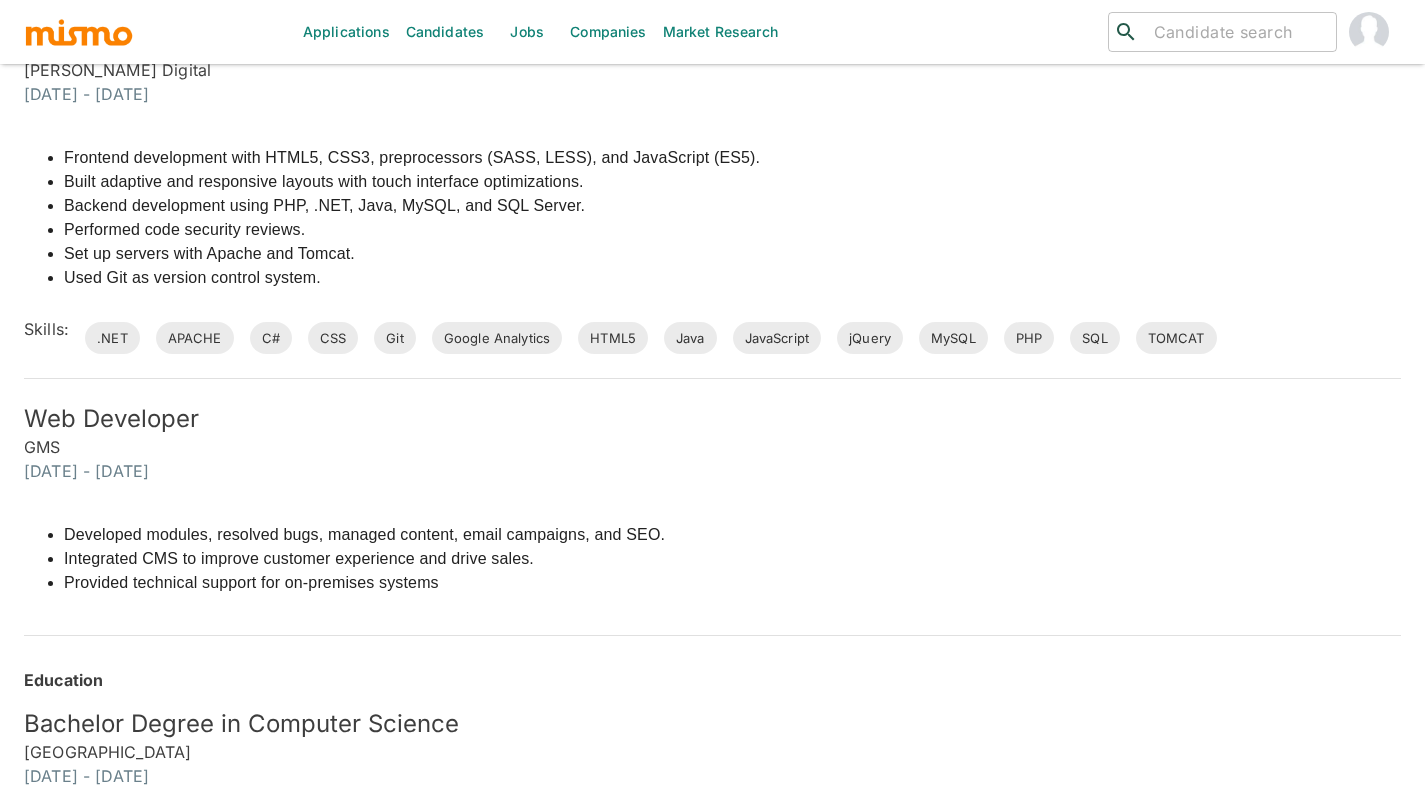 click on "Education" at bounding box center (712, 680) 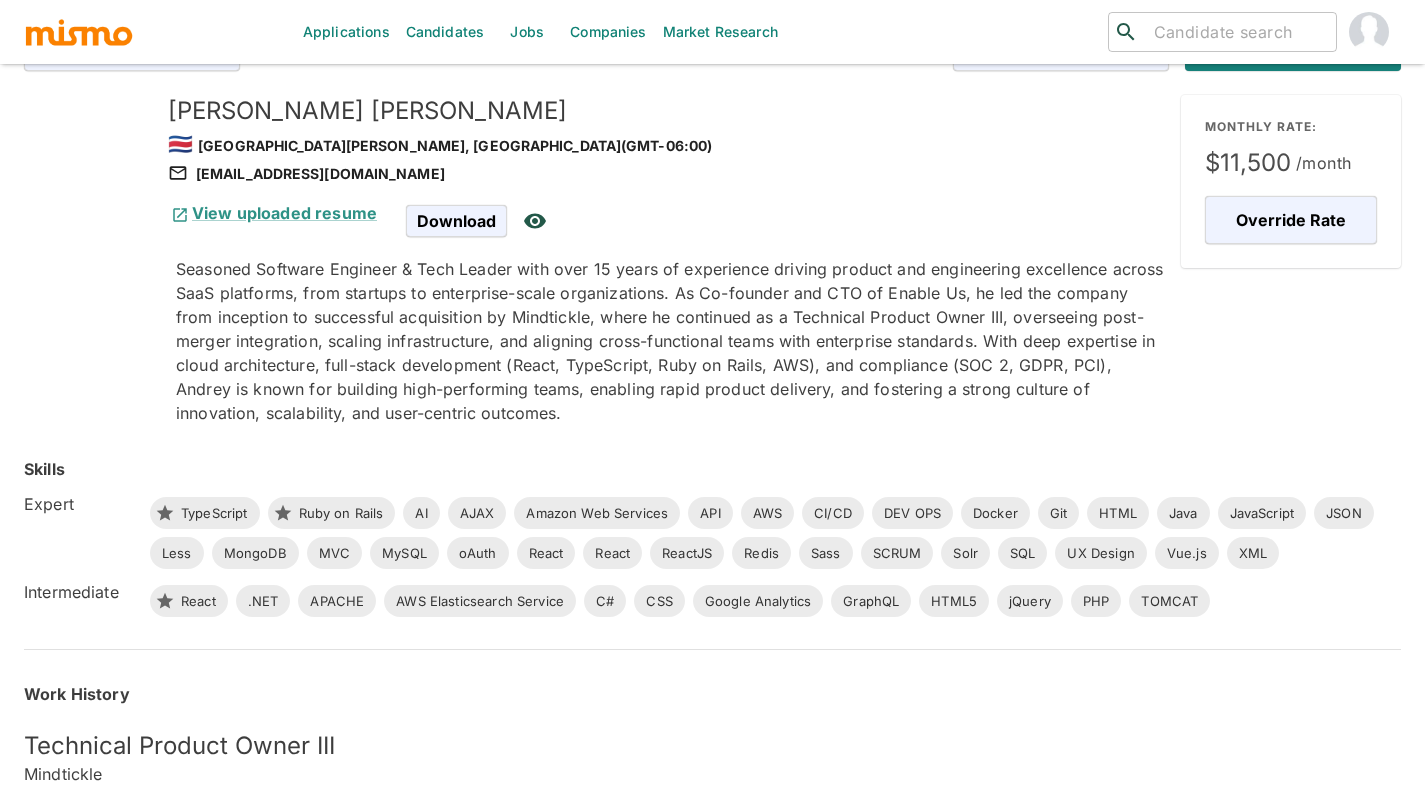 scroll, scrollTop: 0, scrollLeft: 0, axis: both 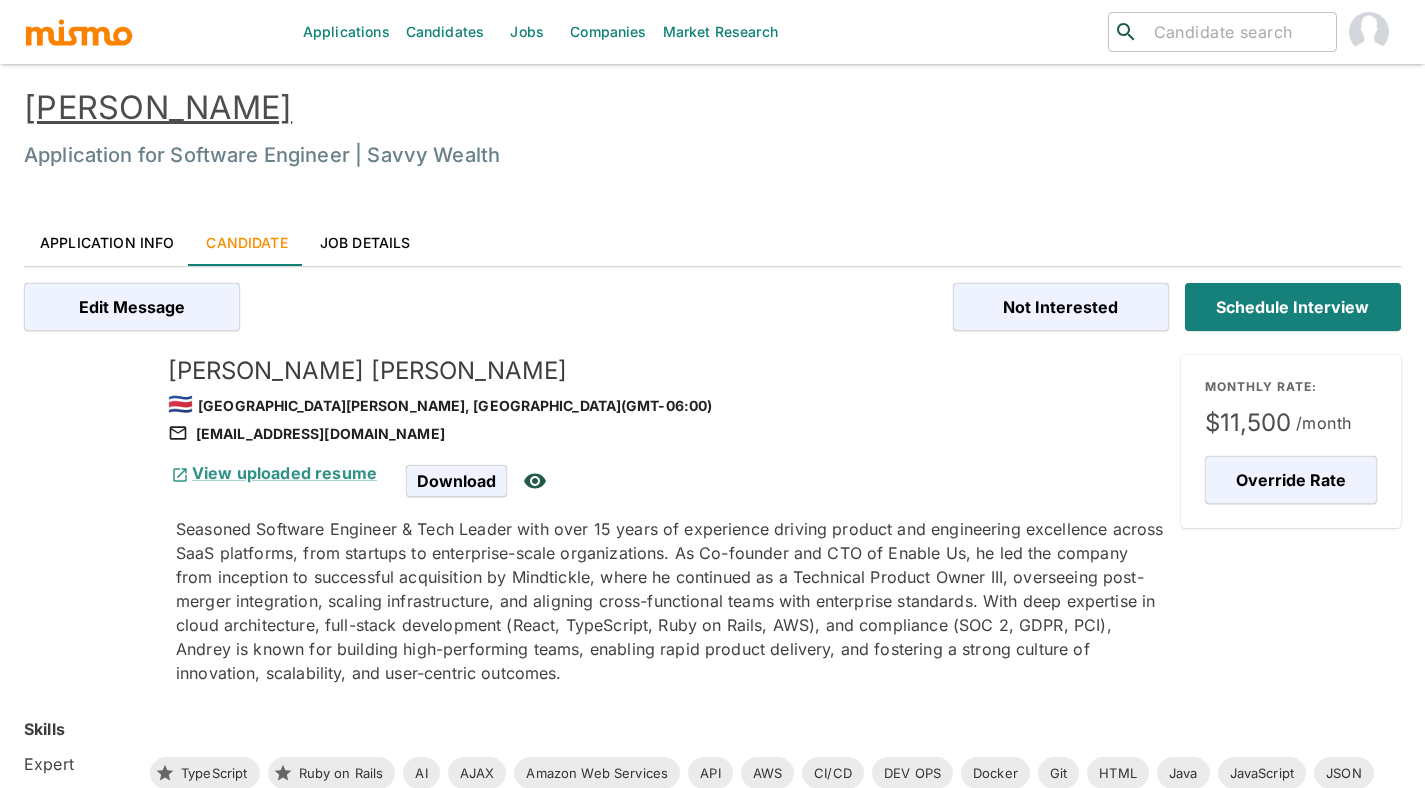 click on "Job Details" at bounding box center [365, 242] 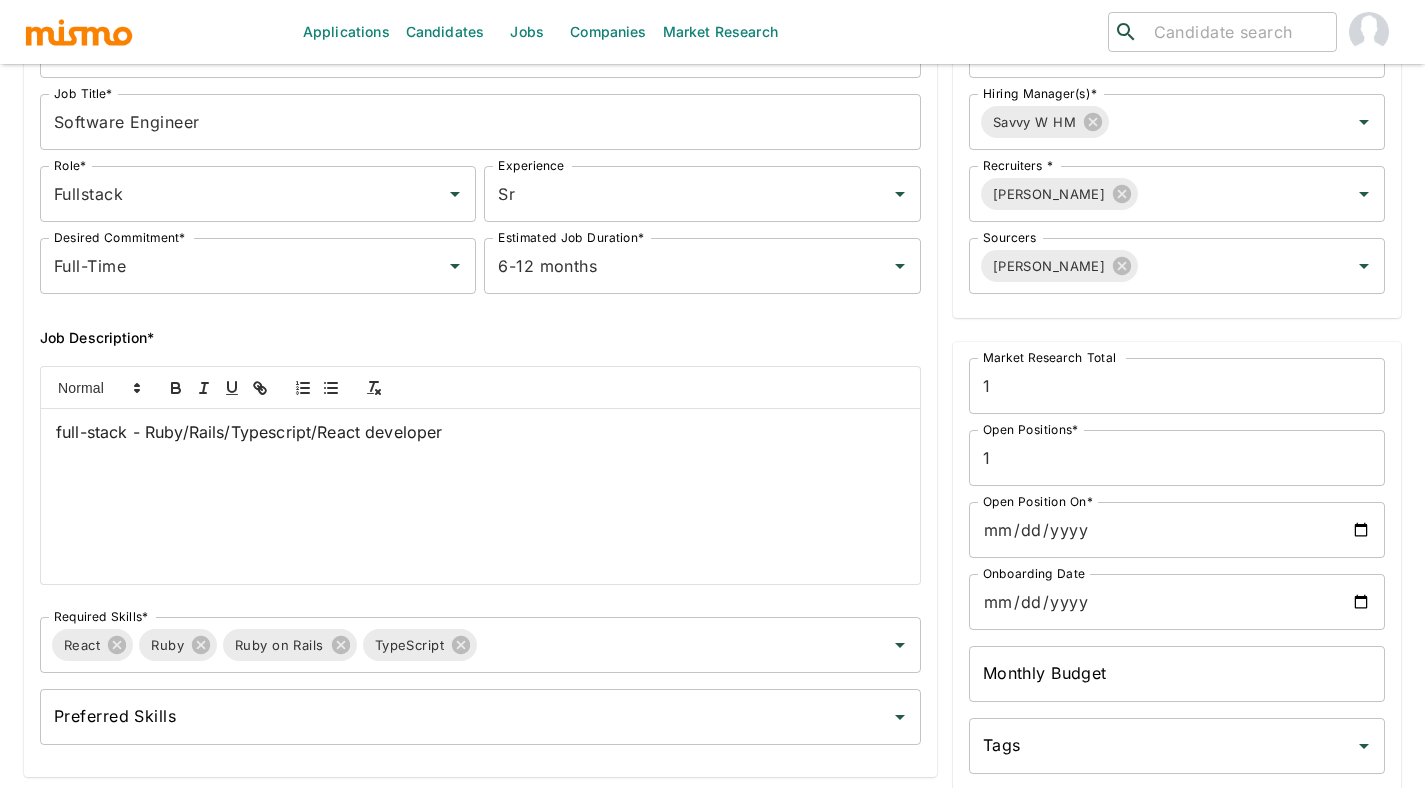 scroll, scrollTop: 0, scrollLeft: 0, axis: both 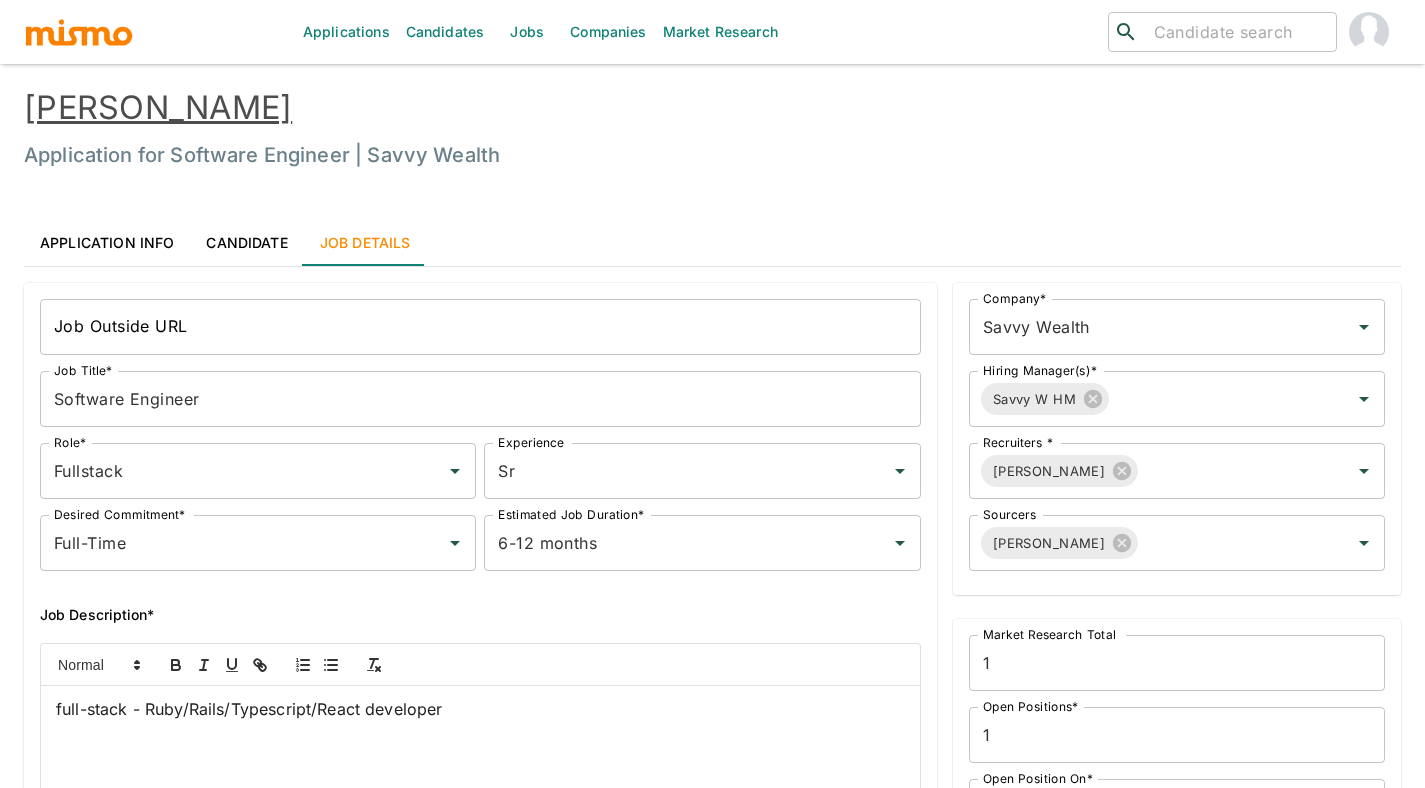 click on "Applications" at bounding box center [346, 32] 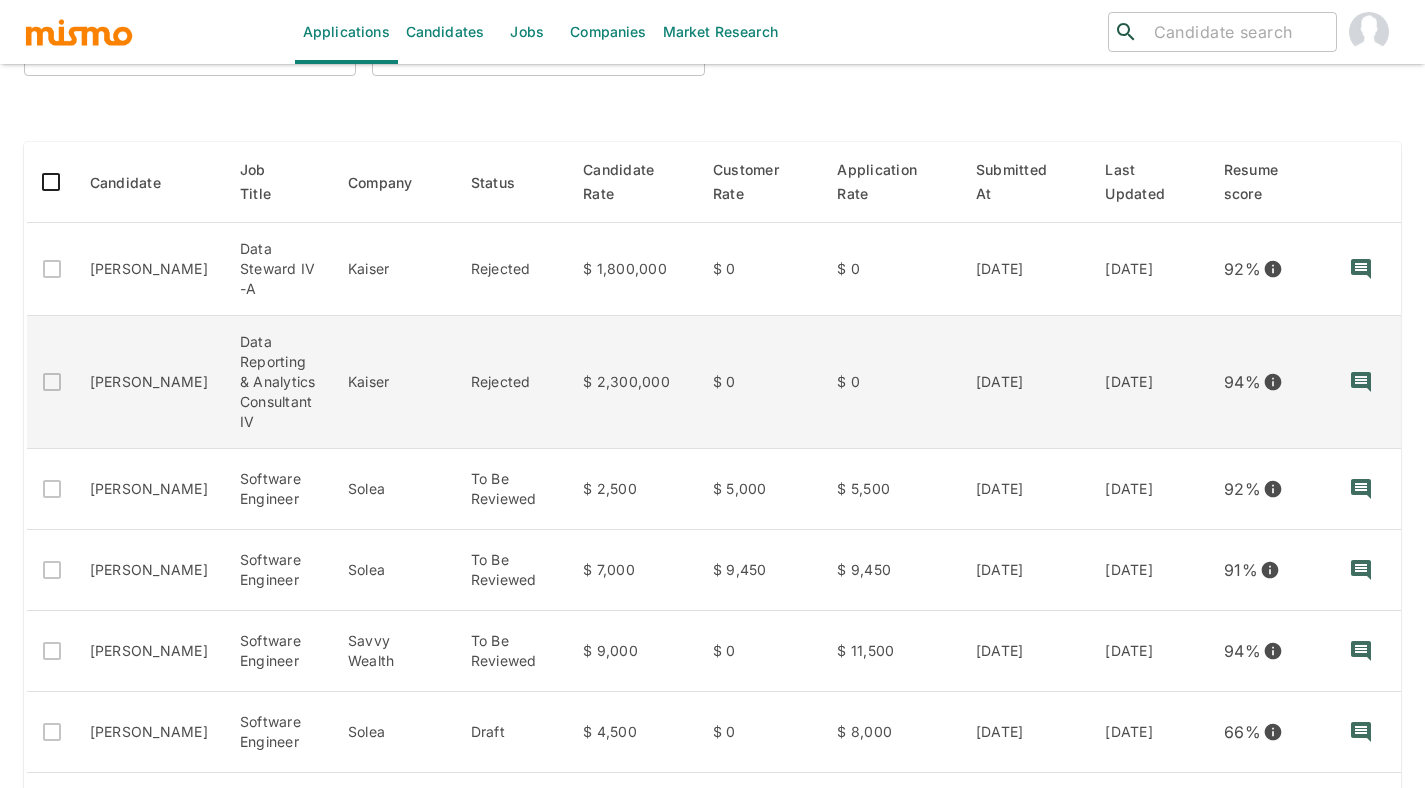 scroll, scrollTop: 175, scrollLeft: 0, axis: vertical 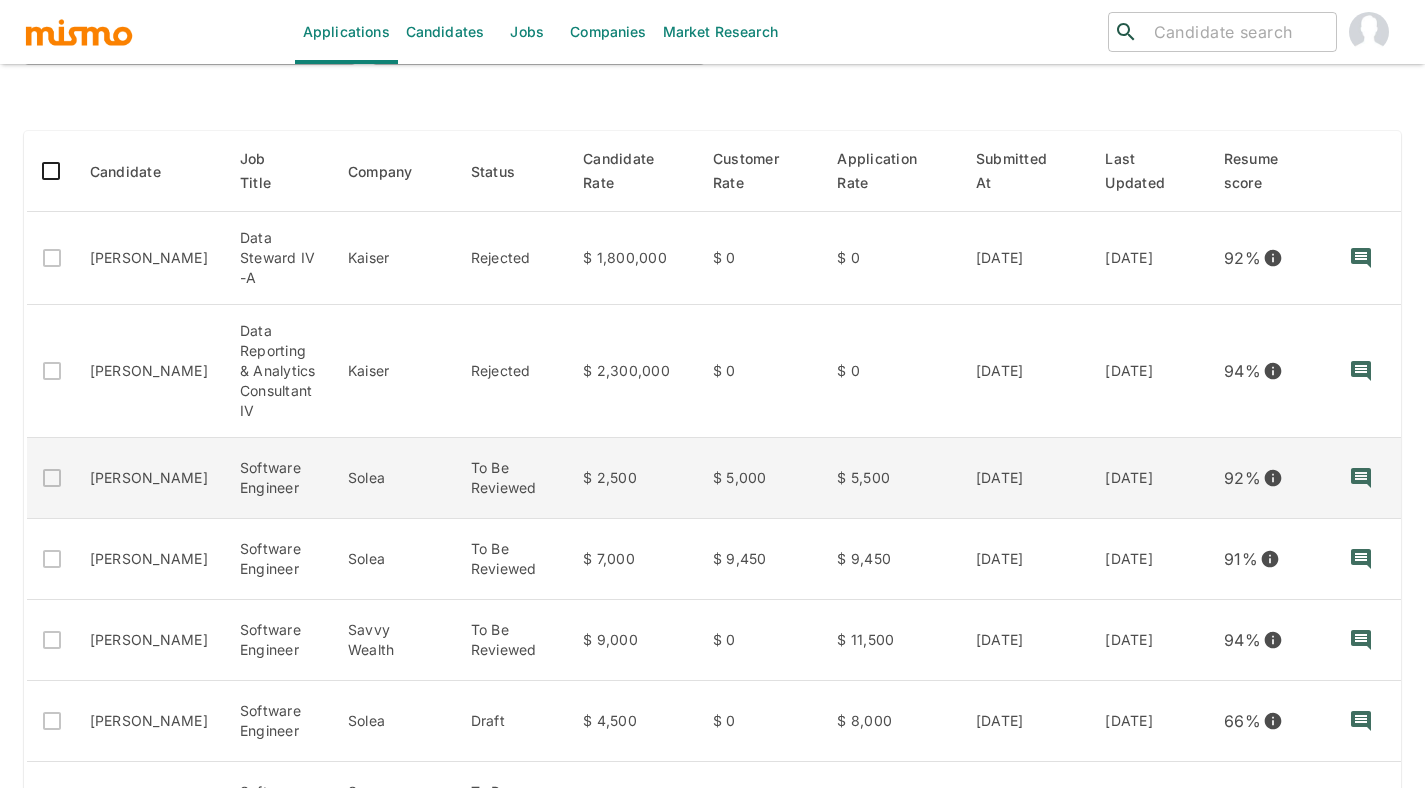 click on "[PERSON_NAME]" at bounding box center [149, 478] 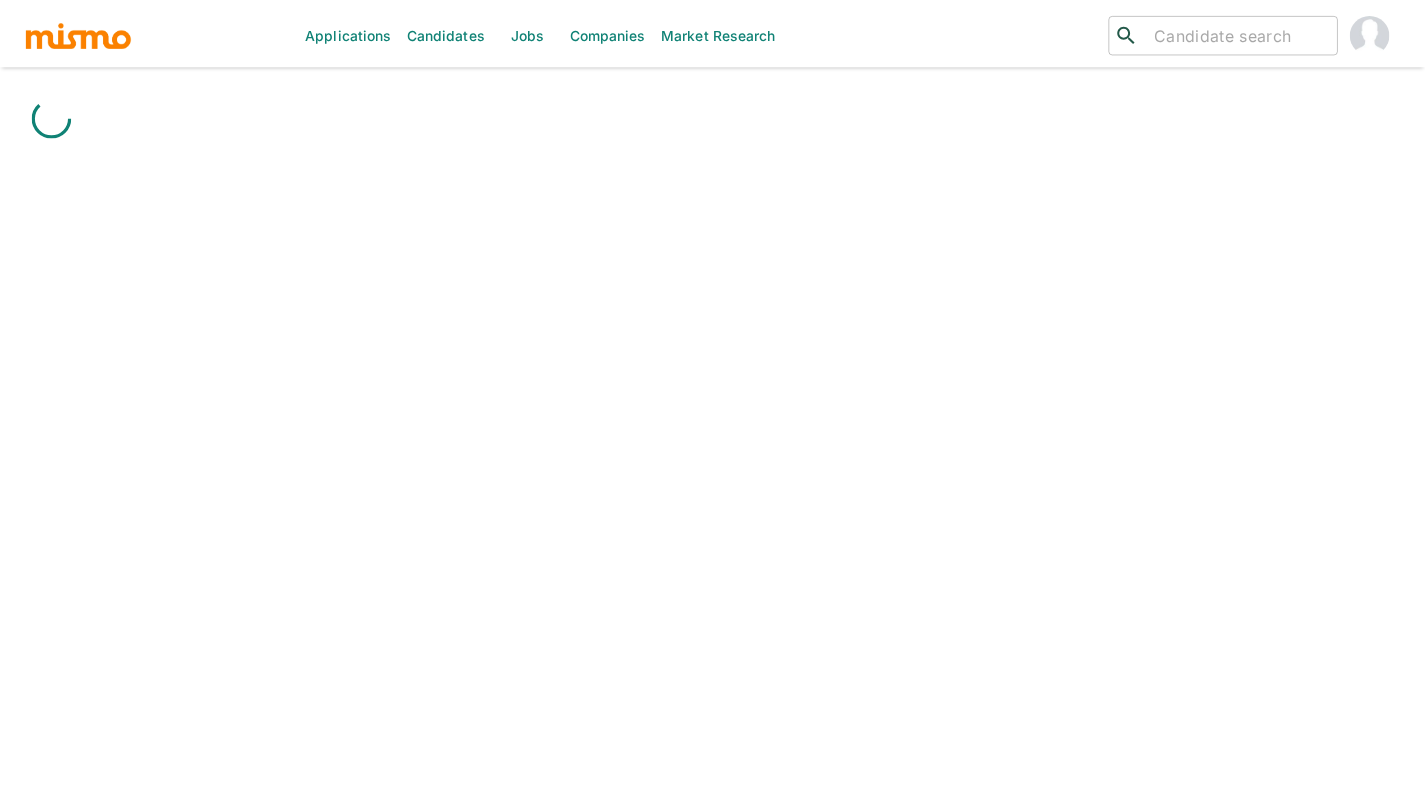 scroll, scrollTop: 0, scrollLeft: 0, axis: both 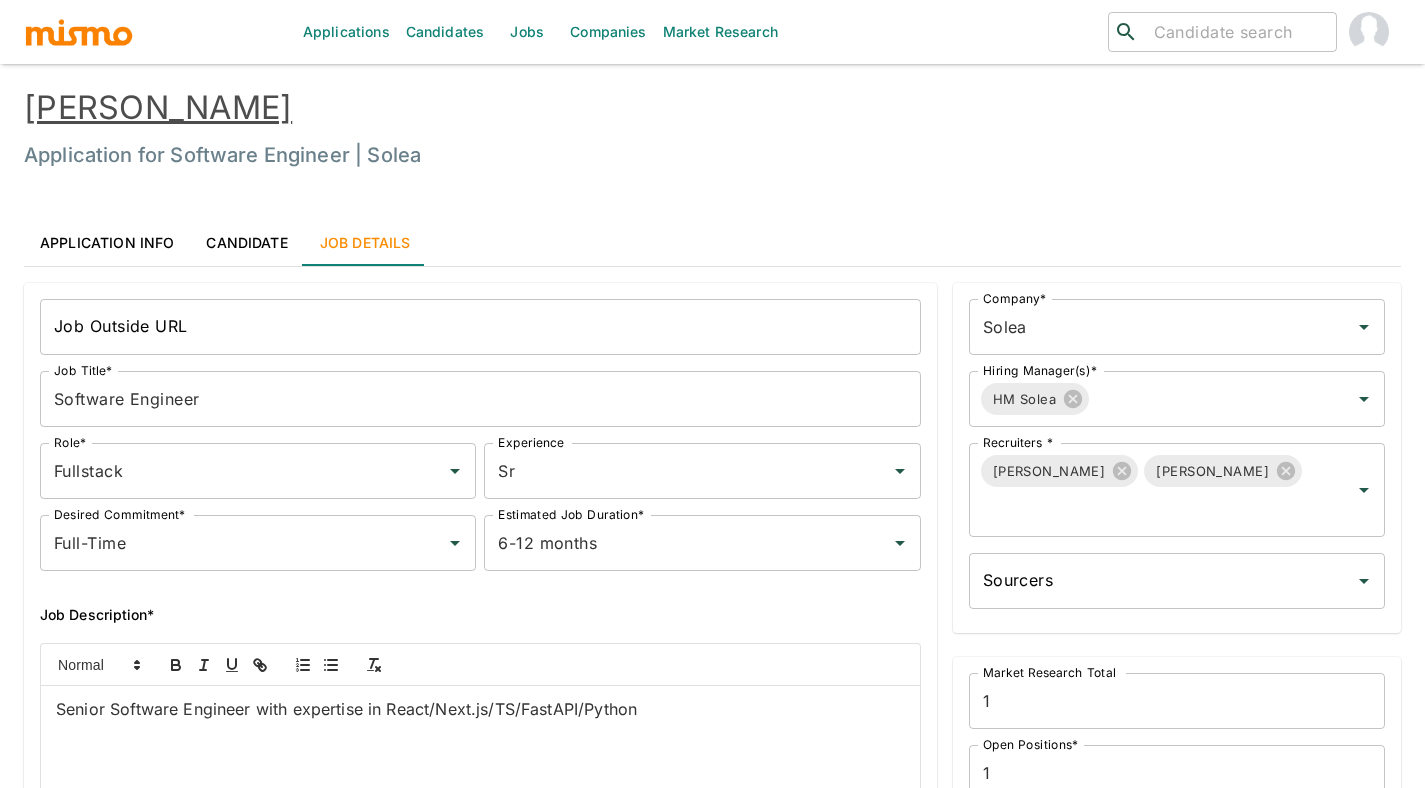 click on "Application Info" at bounding box center [107, 242] 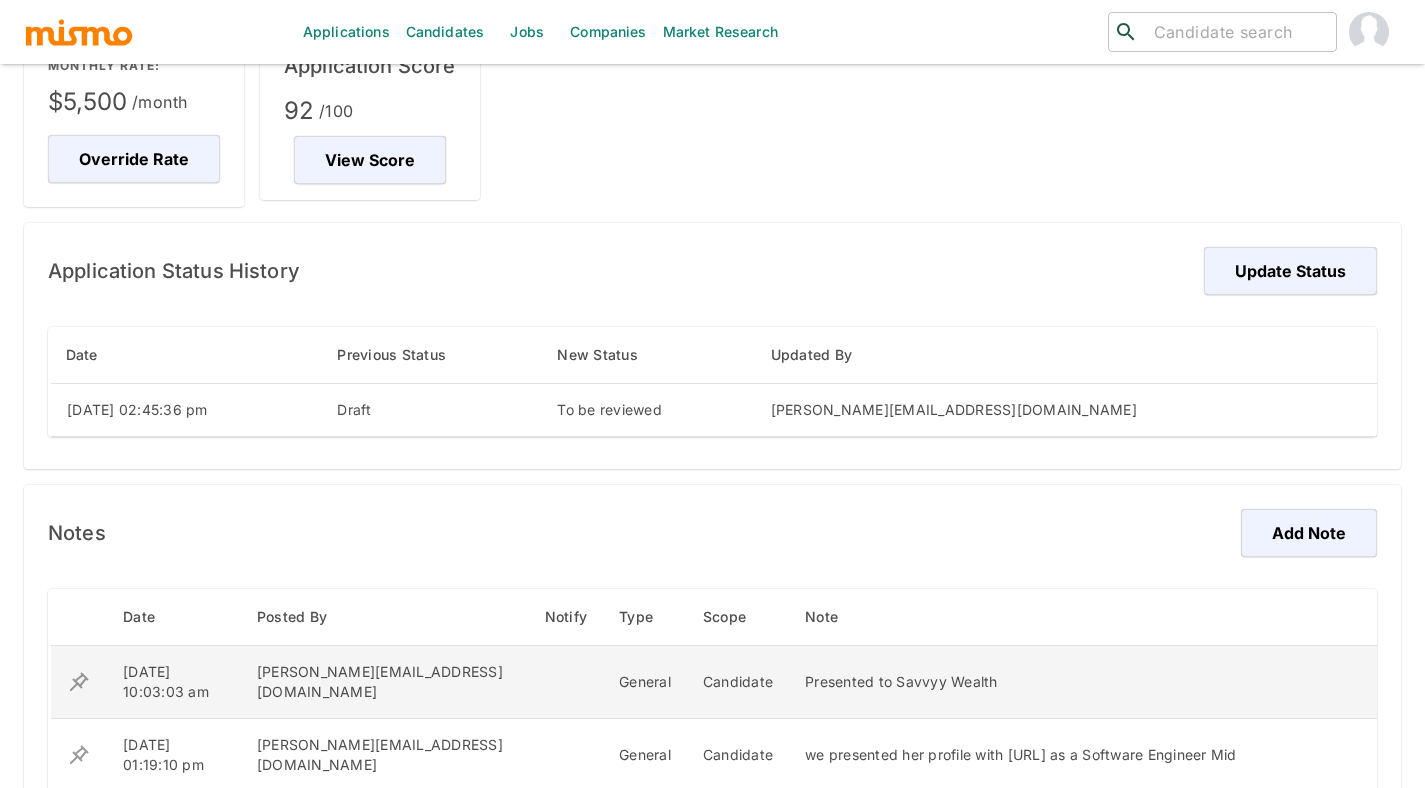 scroll, scrollTop: 0, scrollLeft: 0, axis: both 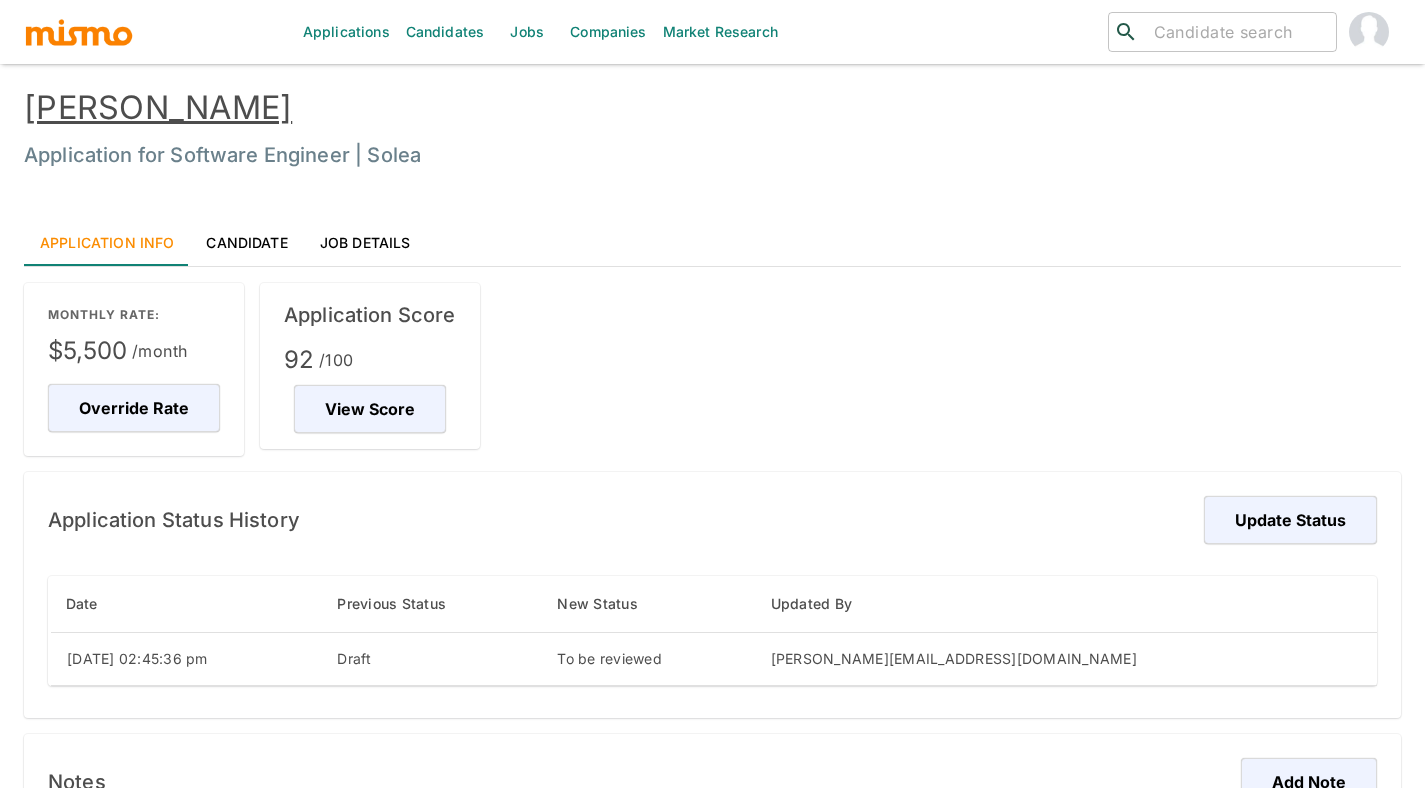 click on "[PERSON_NAME]" at bounding box center (158, 107) 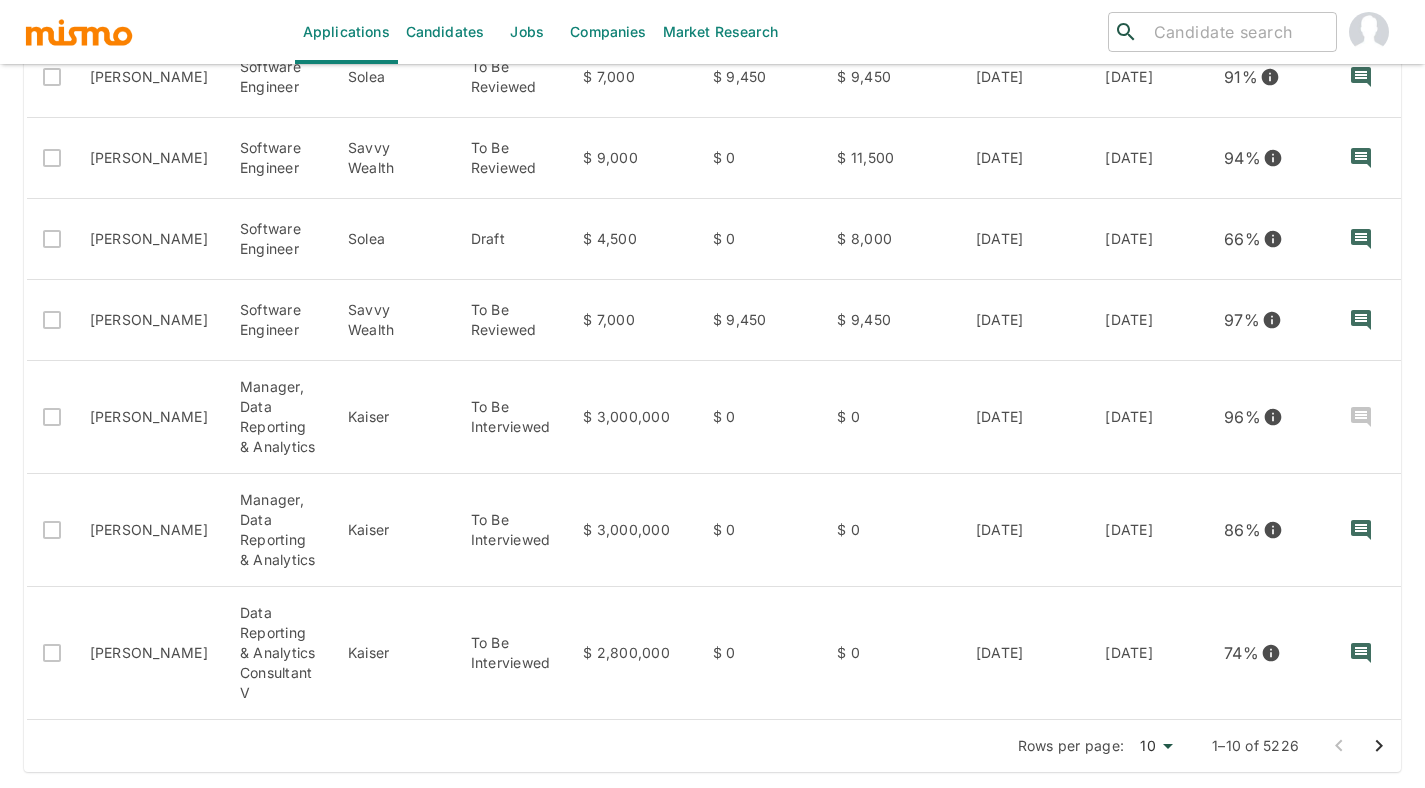 scroll, scrollTop: 0, scrollLeft: 0, axis: both 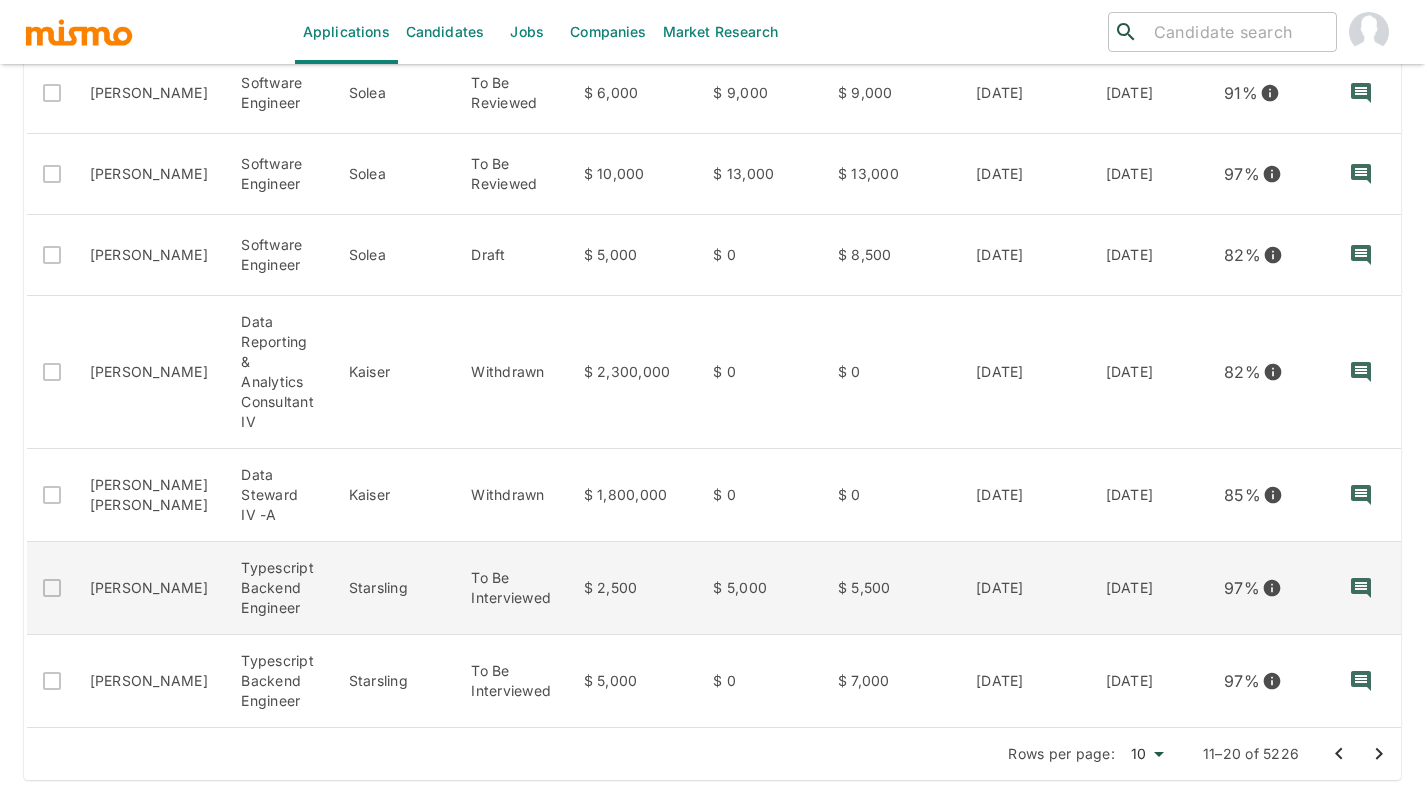 click on "Starsling" at bounding box center (394, 588) 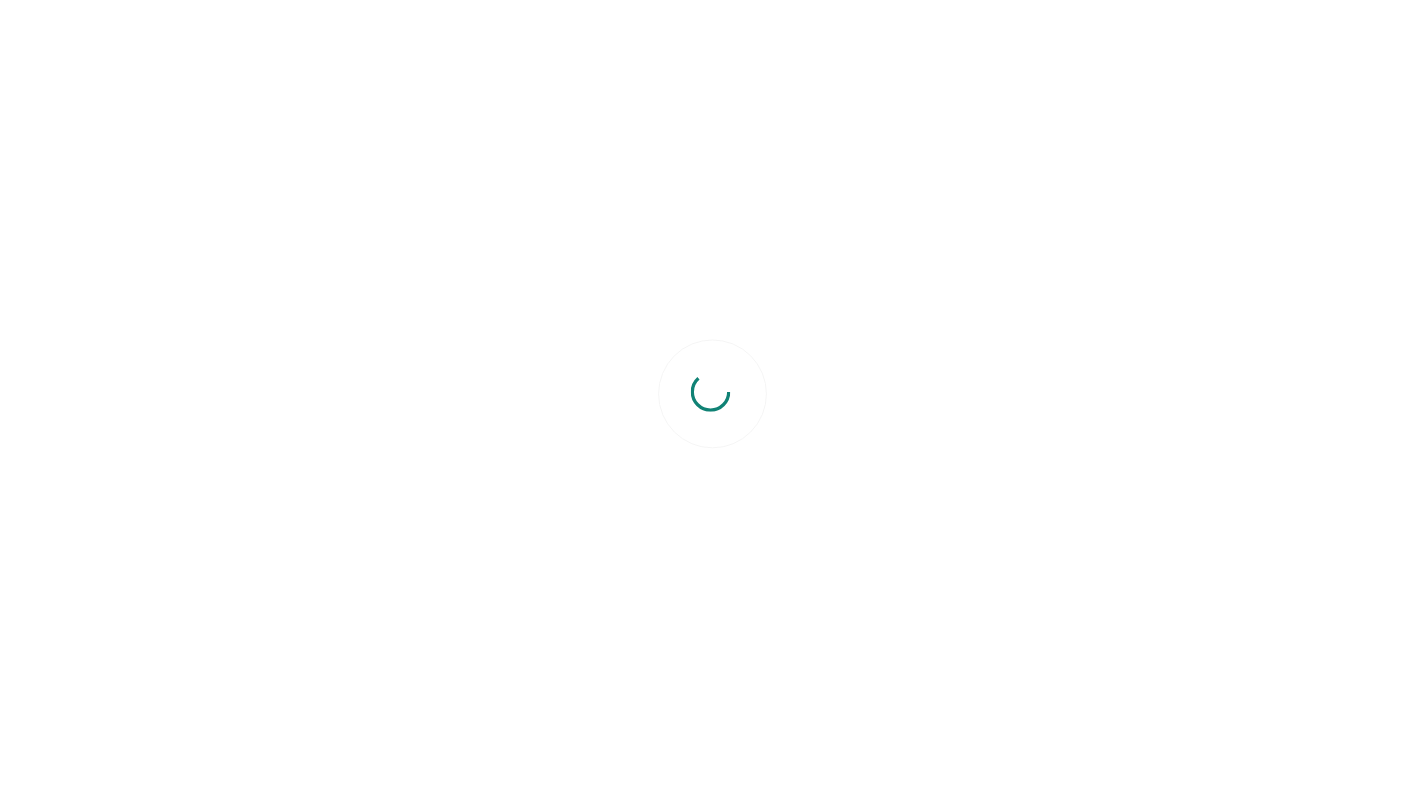 scroll, scrollTop: 0, scrollLeft: 0, axis: both 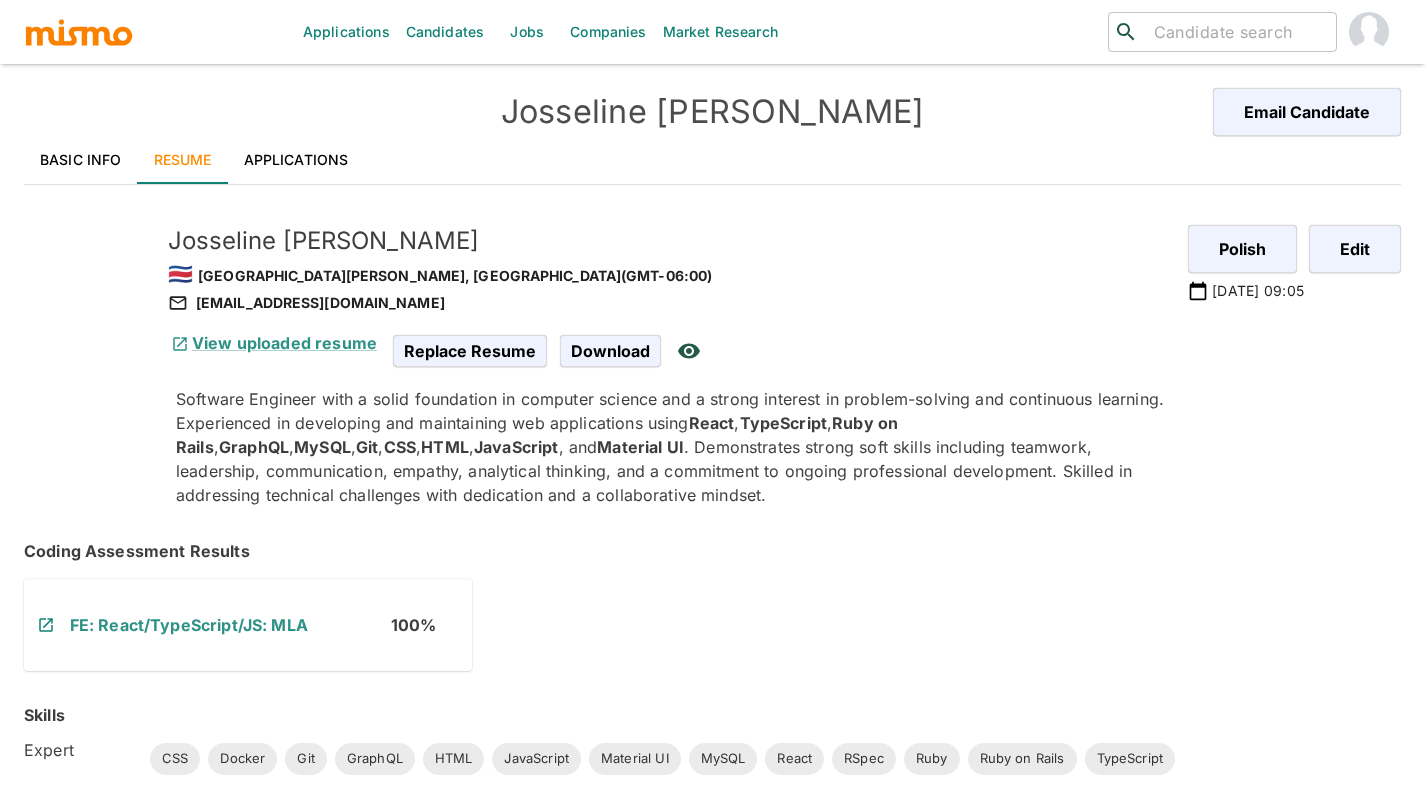 click on "Applications" at bounding box center [296, 160] 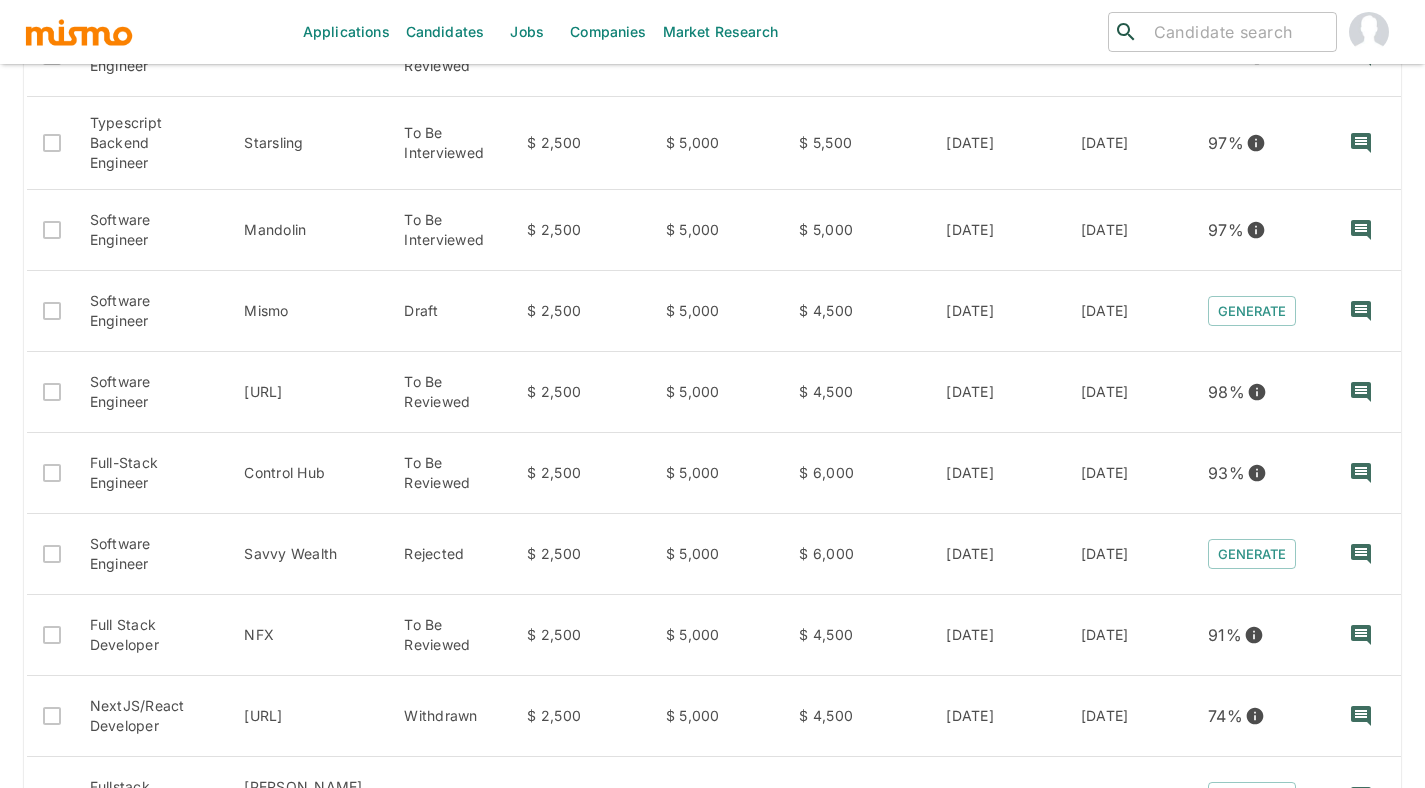 scroll, scrollTop: 470, scrollLeft: 0, axis: vertical 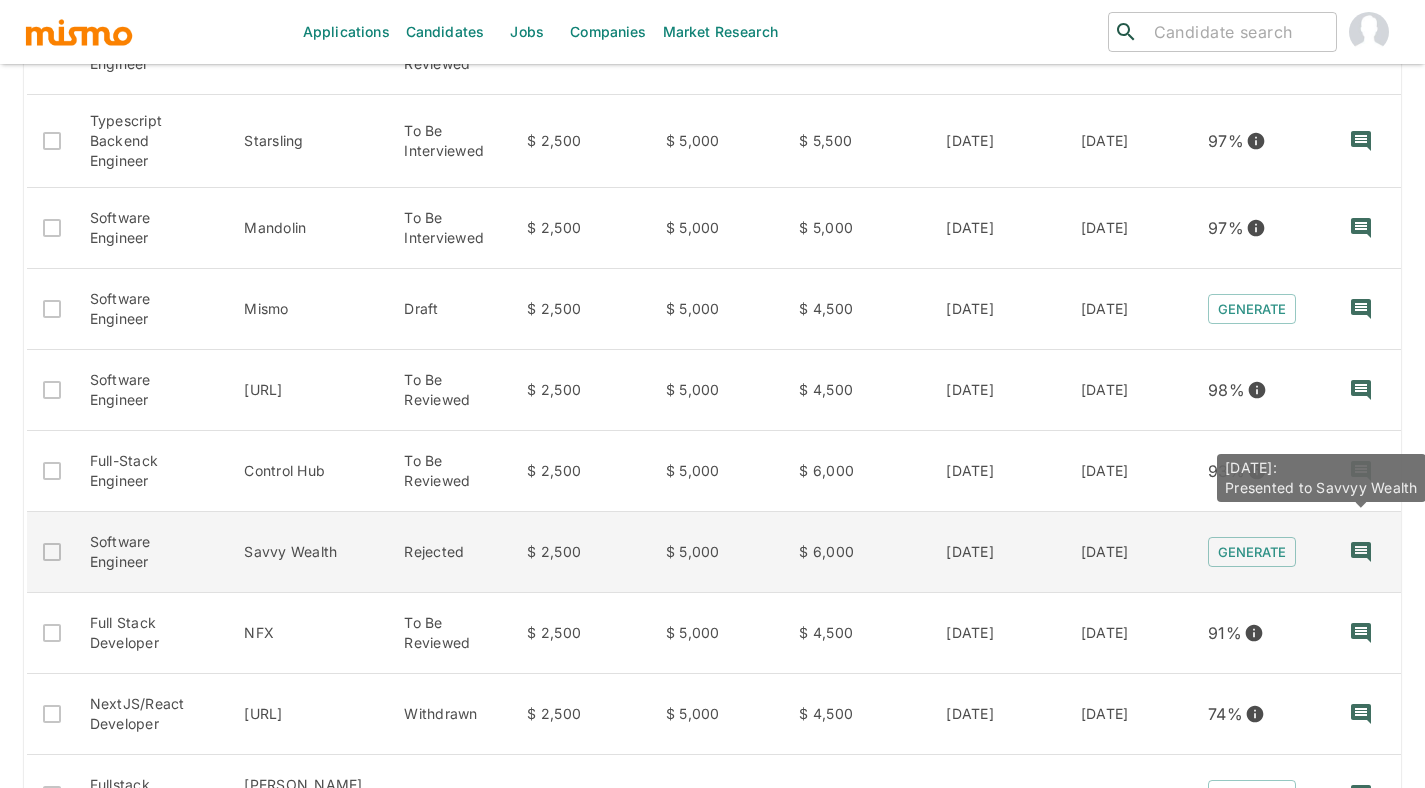 click 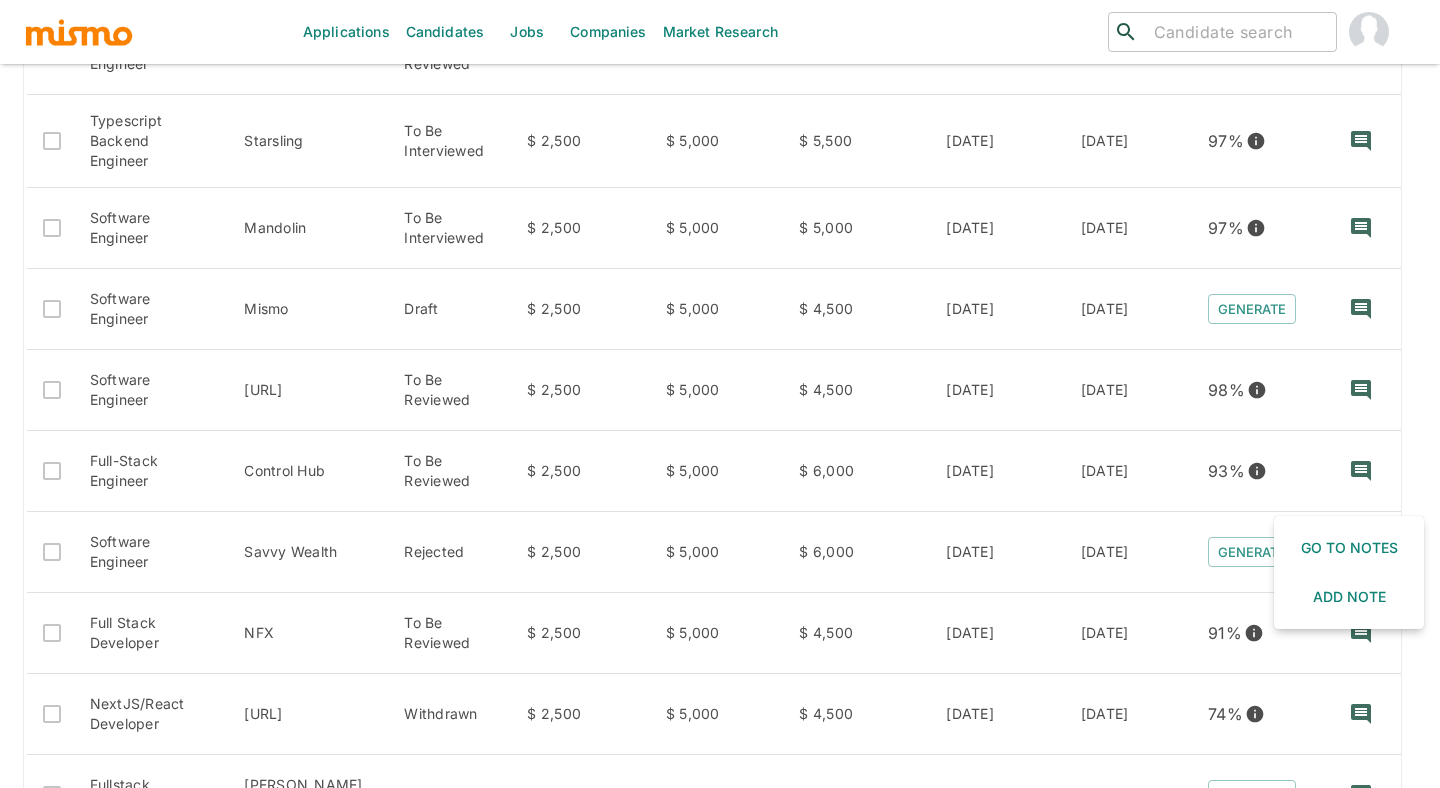 click at bounding box center [720, 394] 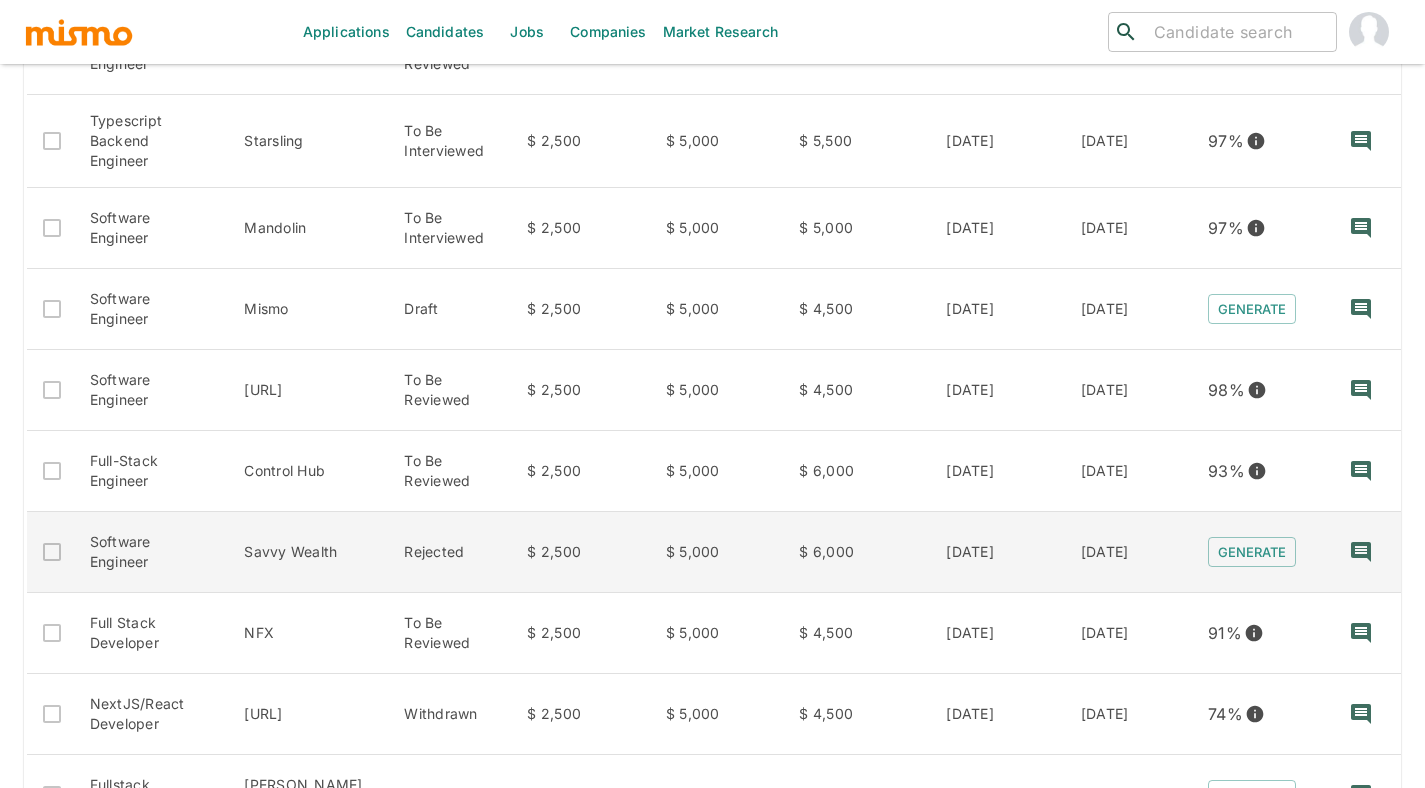 click on "Rejected" at bounding box center [449, 552] 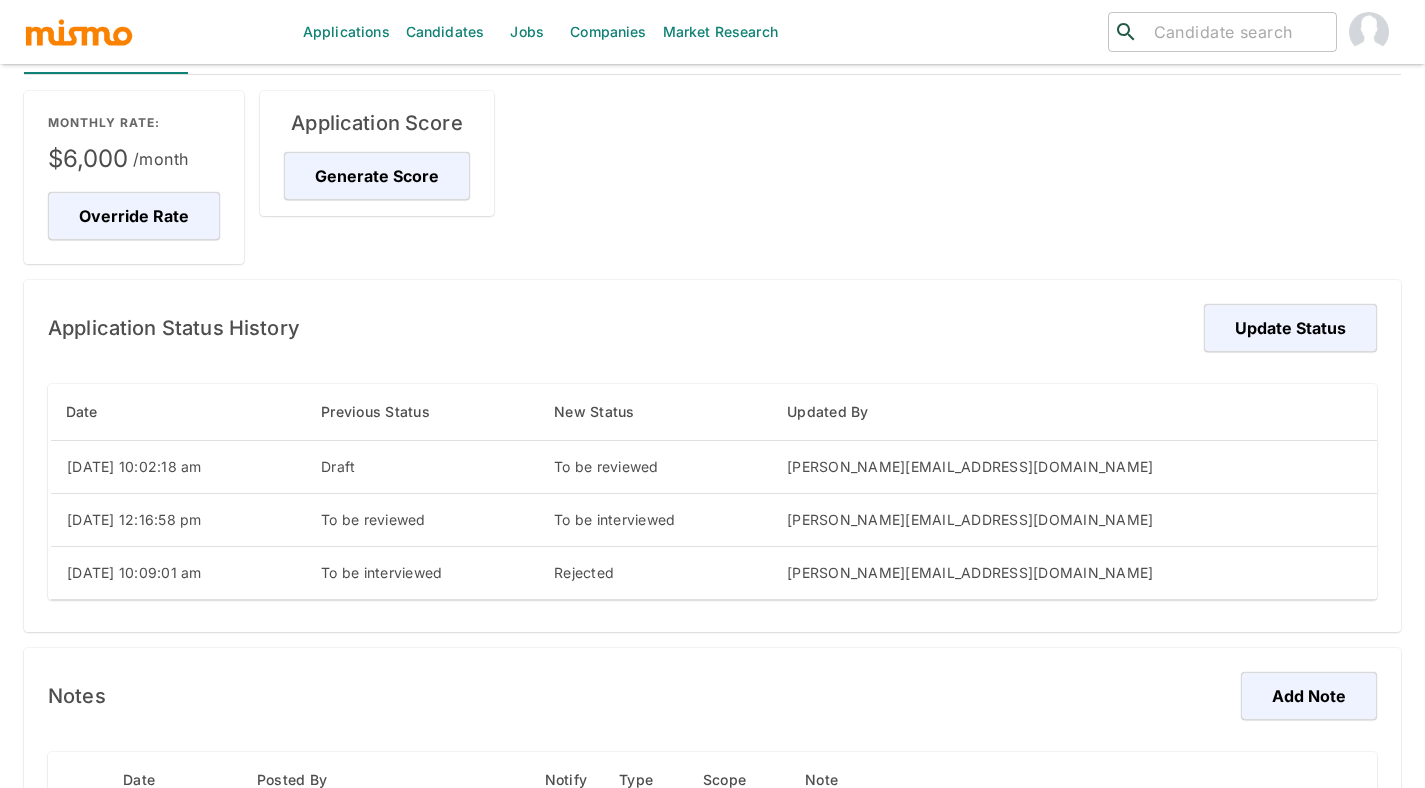 scroll, scrollTop: 0, scrollLeft: 0, axis: both 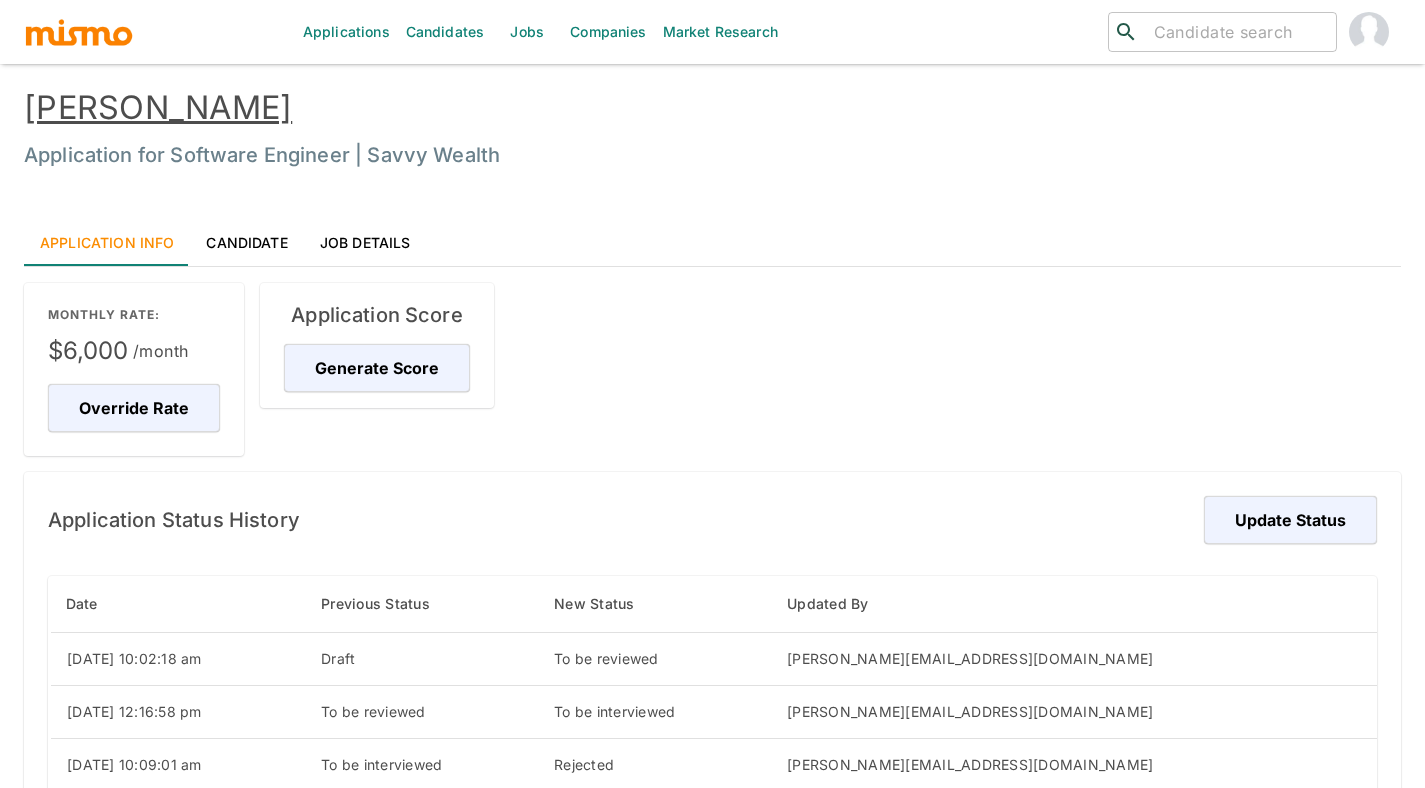 click on "Job Details" at bounding box center [365, 242] 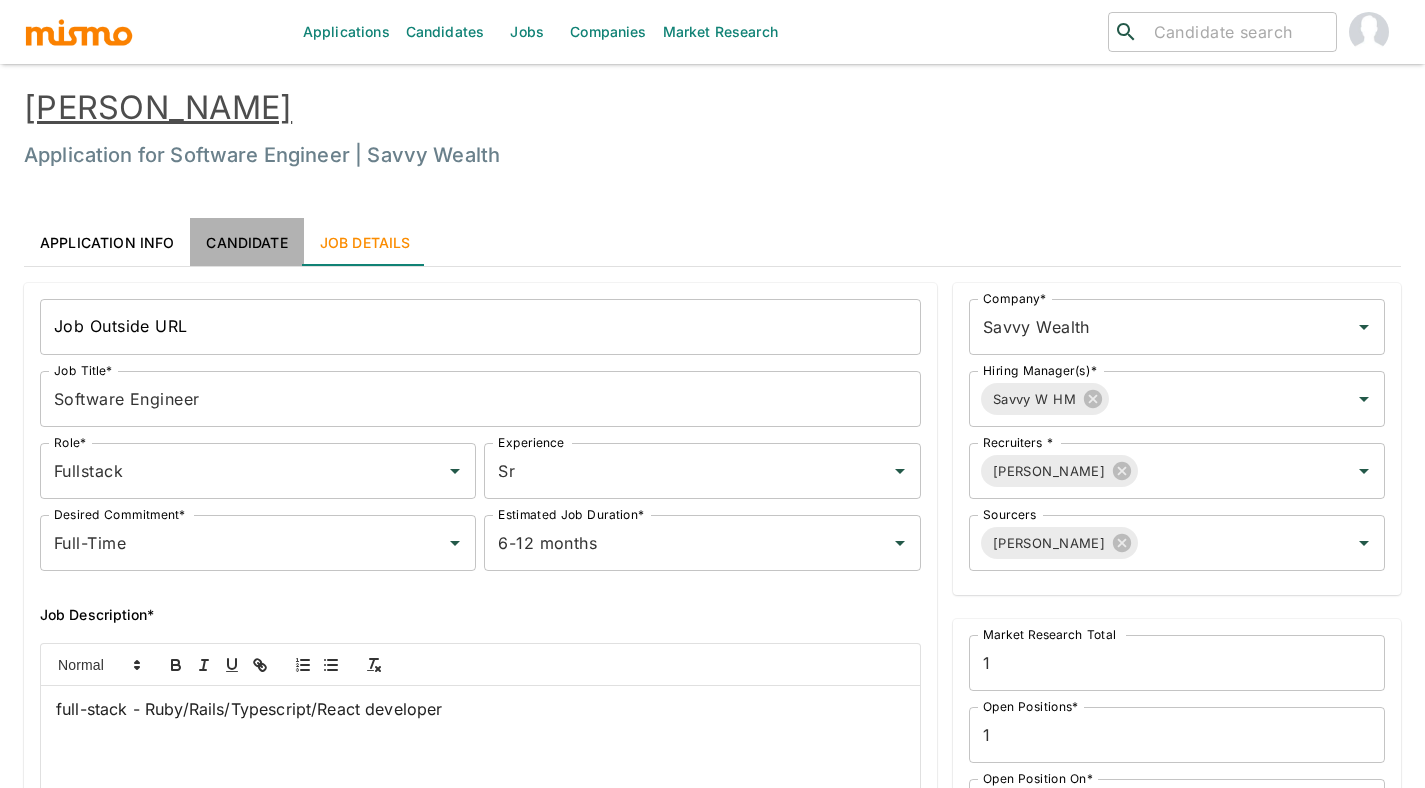 click on "Candidate" at bounding box center (246, 242) 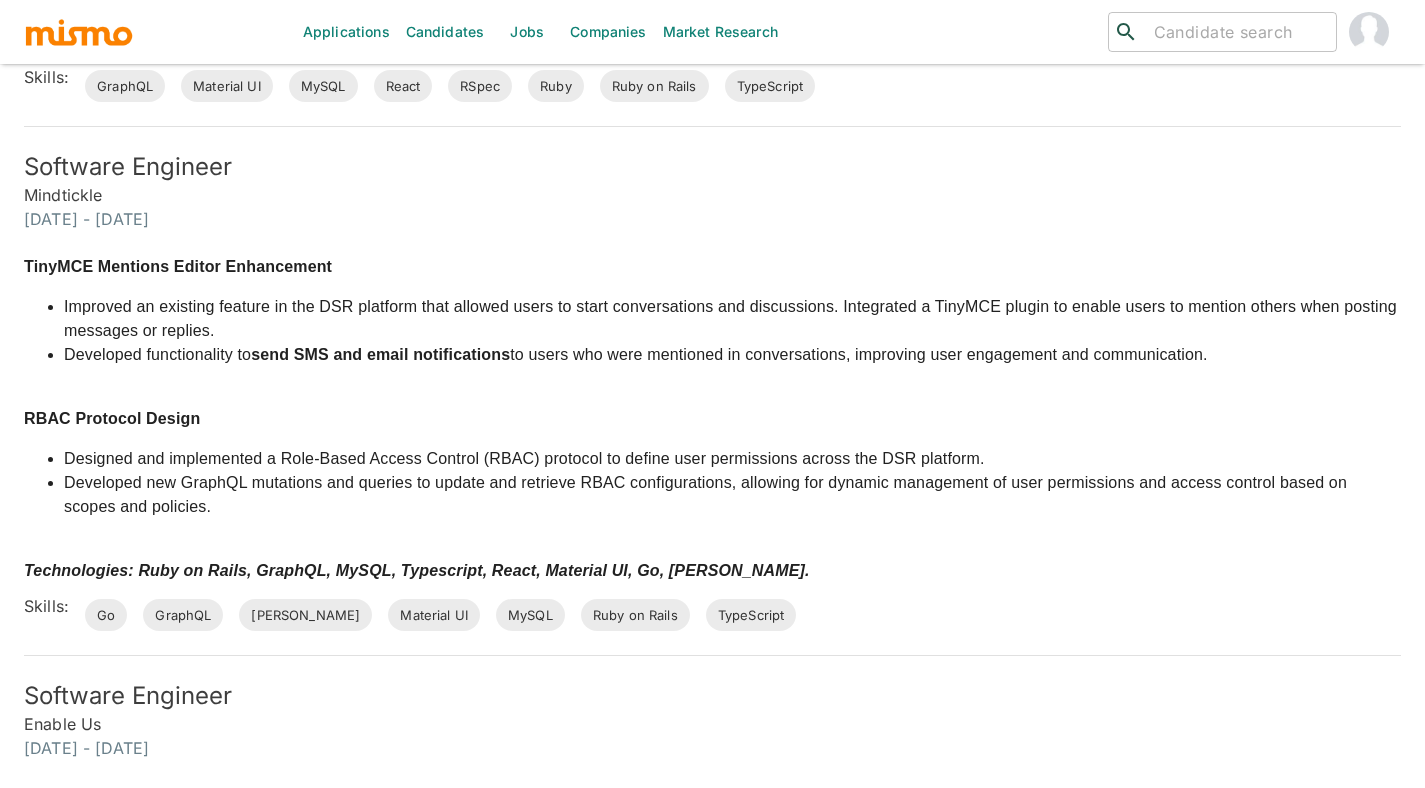 scroll, scrollTop: 1972, scrollLeft: 0, axis: vertical 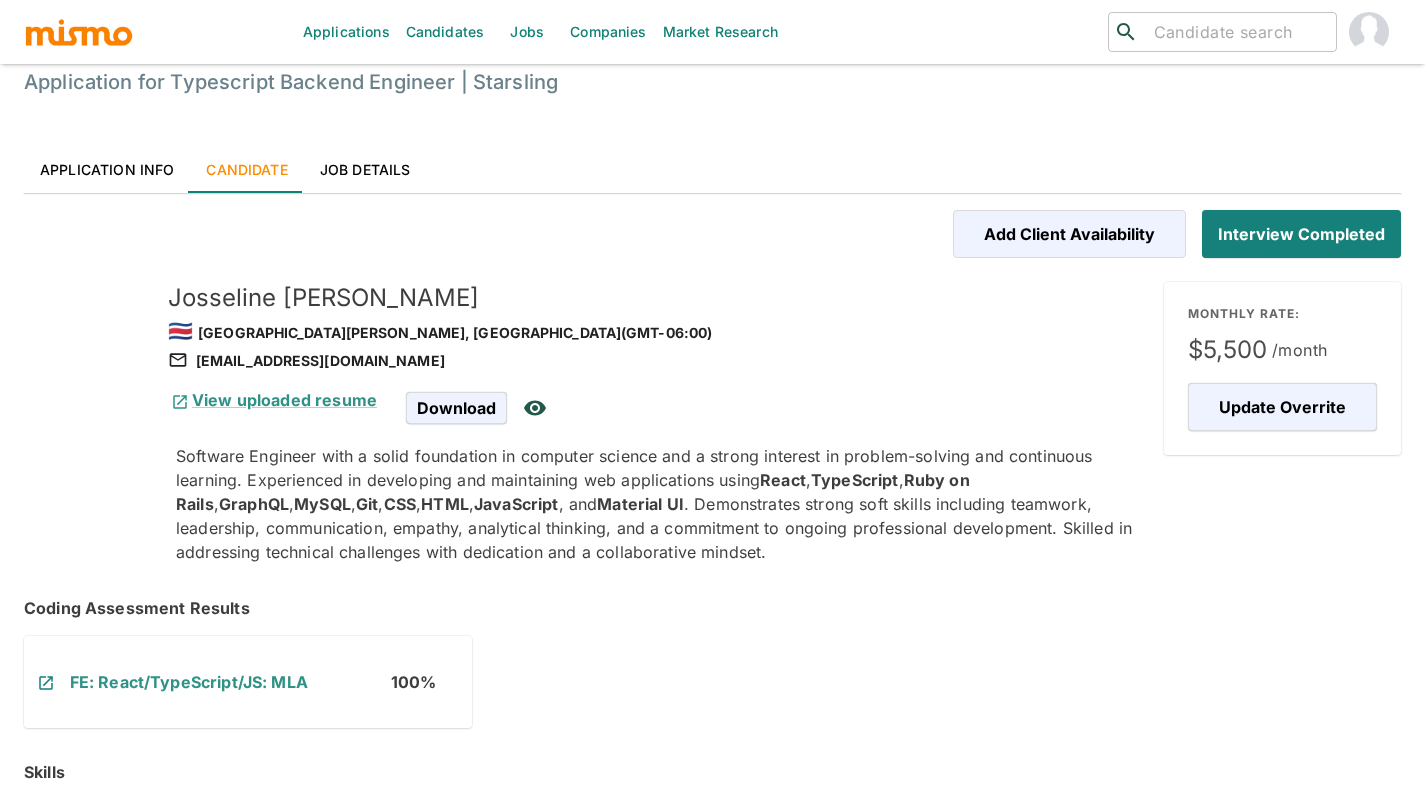 click on "Application Info" at bounding box center (107, 169) 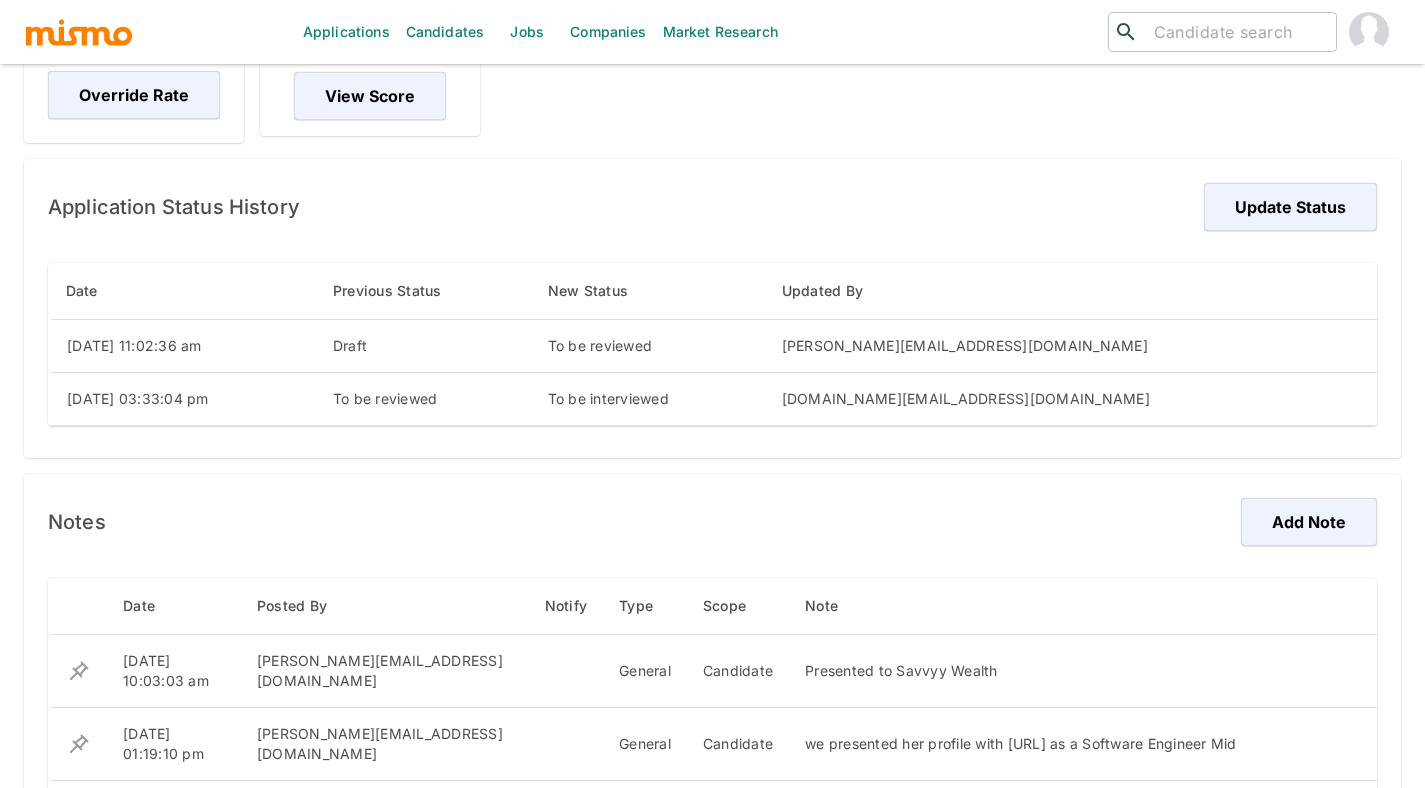 scroll, scrollTop: 321, scrollLeft: 0, axis: vertical 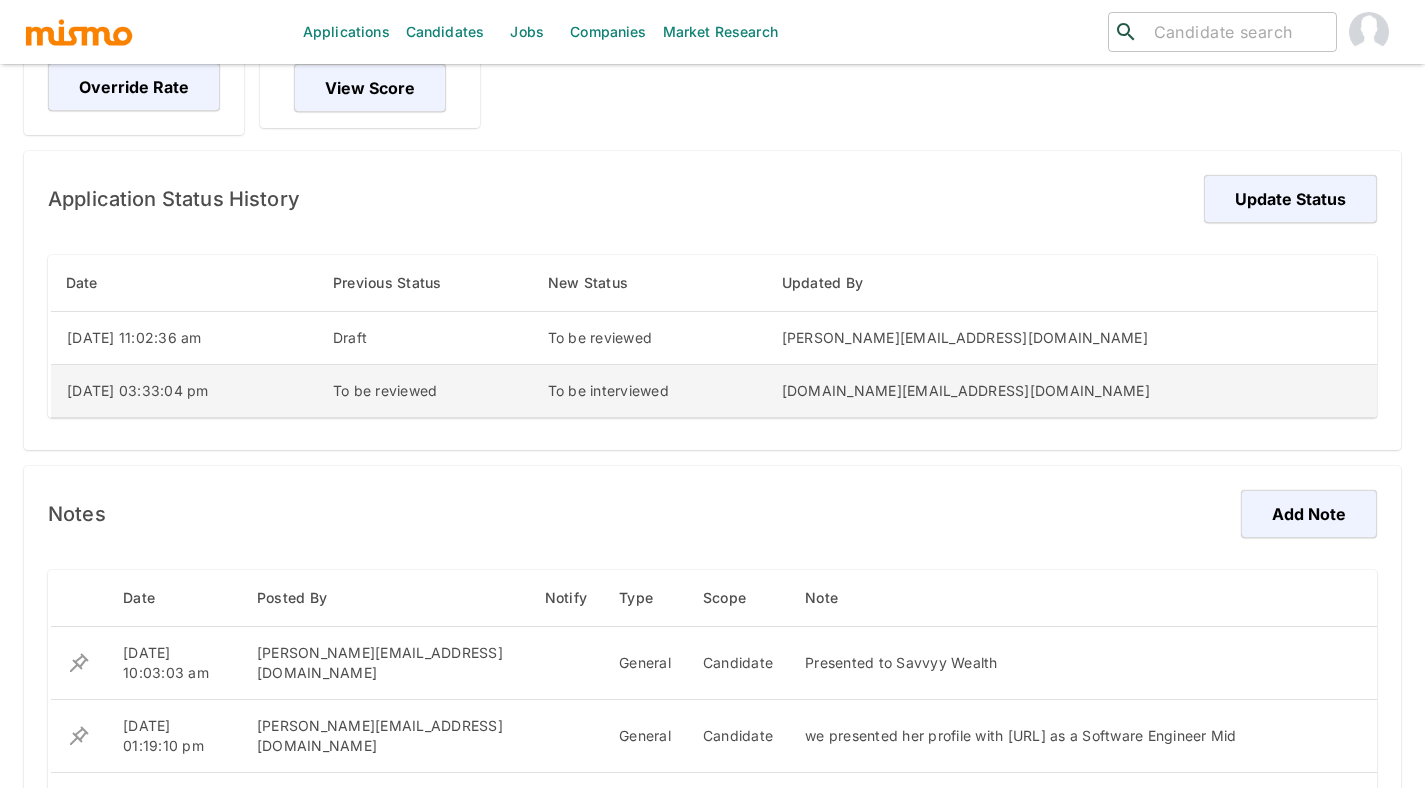 click on "To be interviewed" at bounding box center (649, 390) 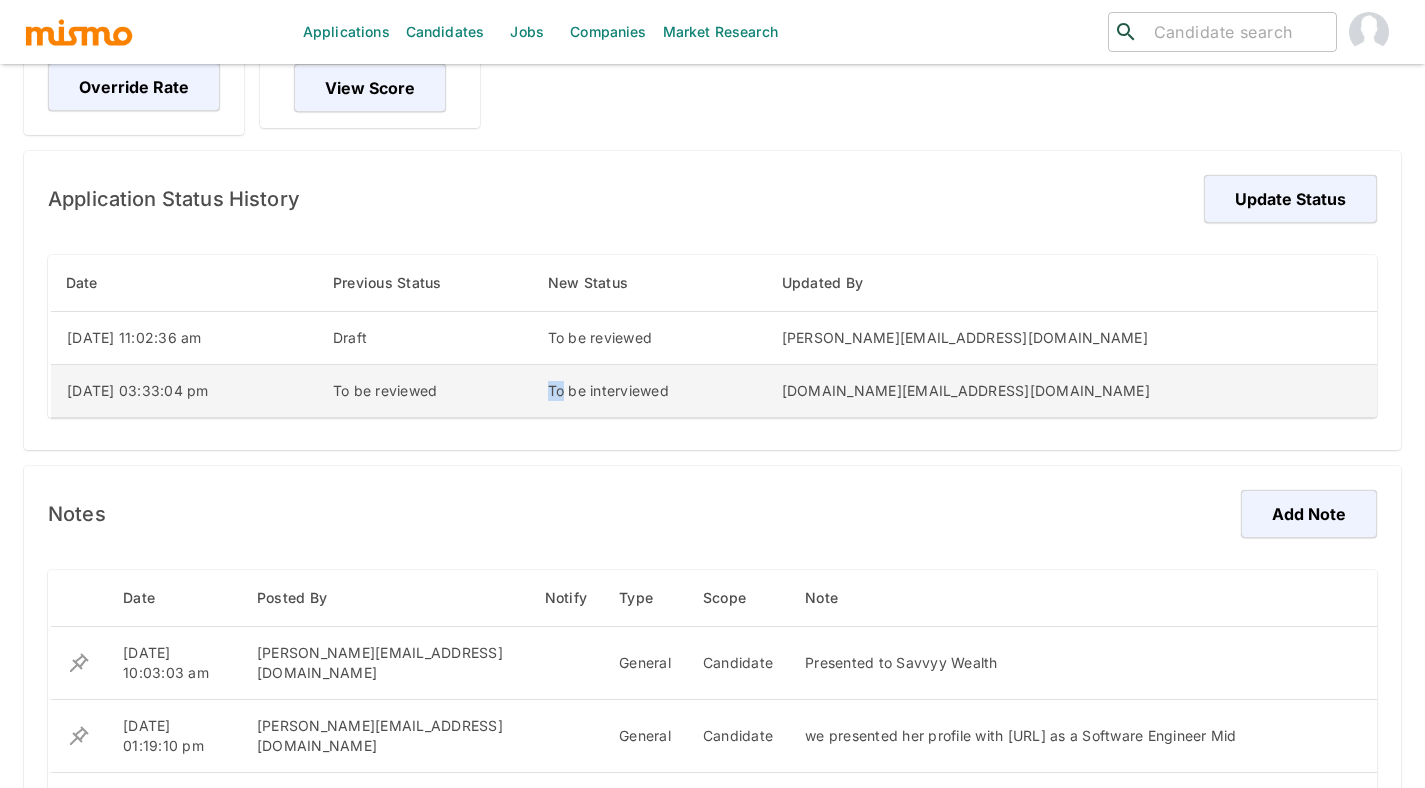 click on "To be interviewed" at bounding box center (649, 390) 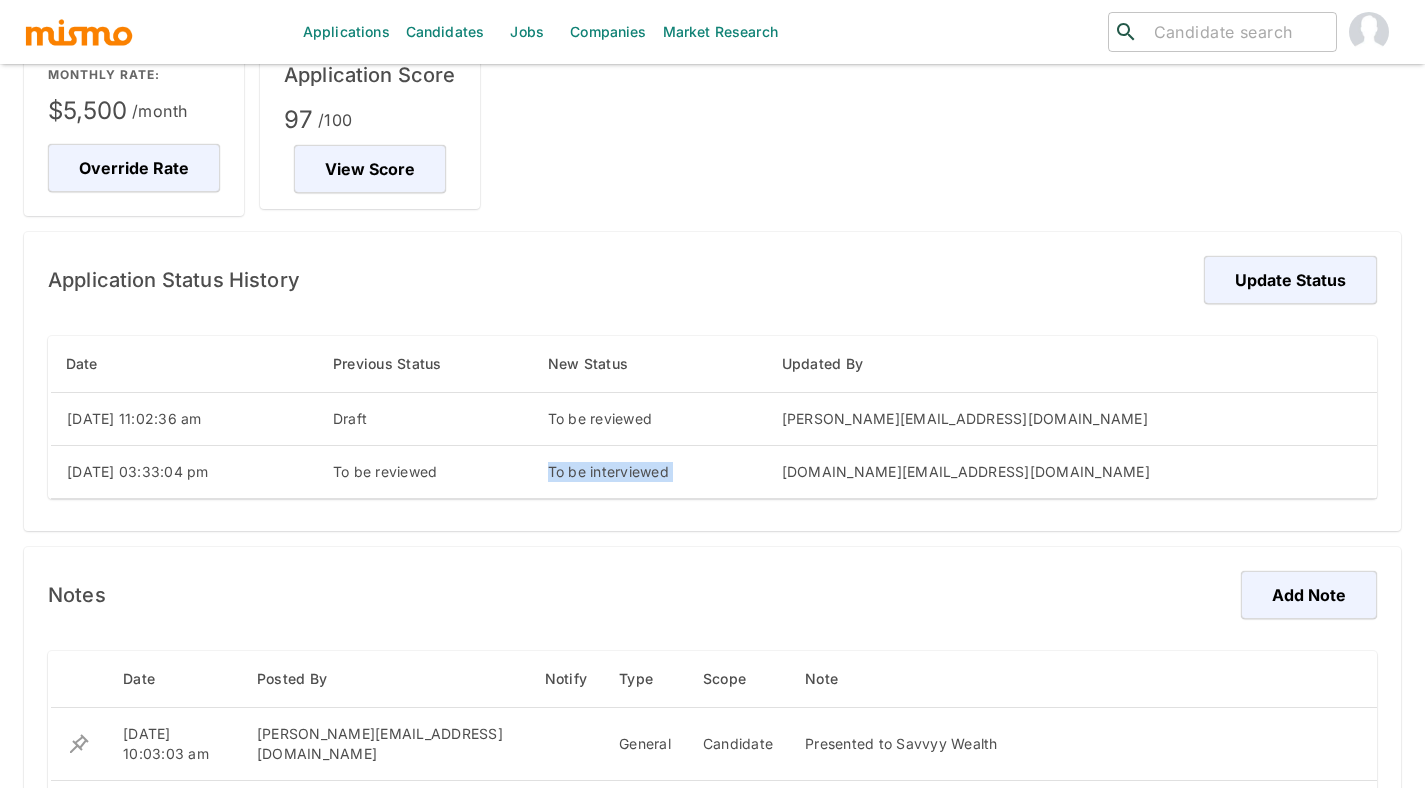 scroll, scrollTop: 0, scrollLeft: 0, axis: both 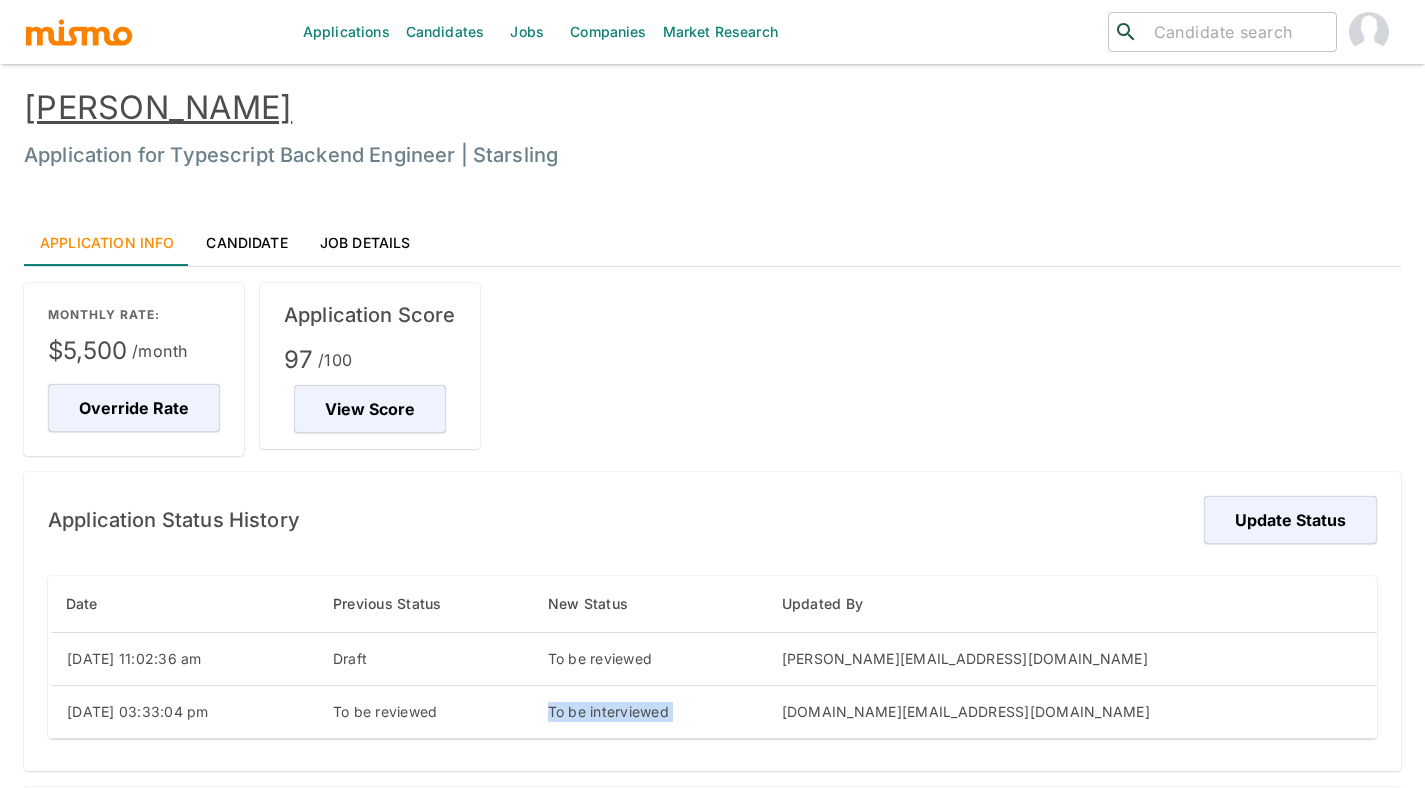 click on "Job Details" at bounding box center (365, 242) 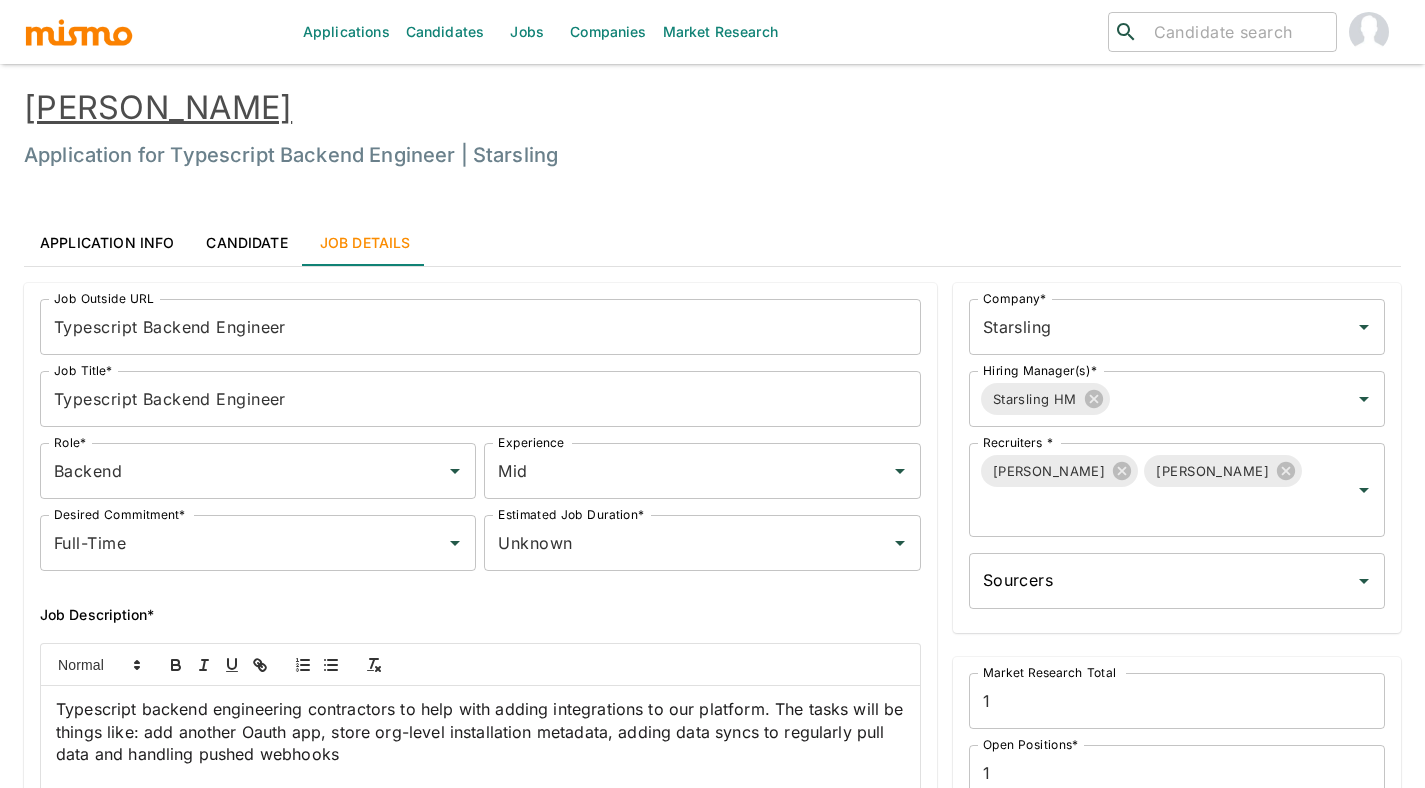 click on "Application Info" at bounding box center [107, 242] 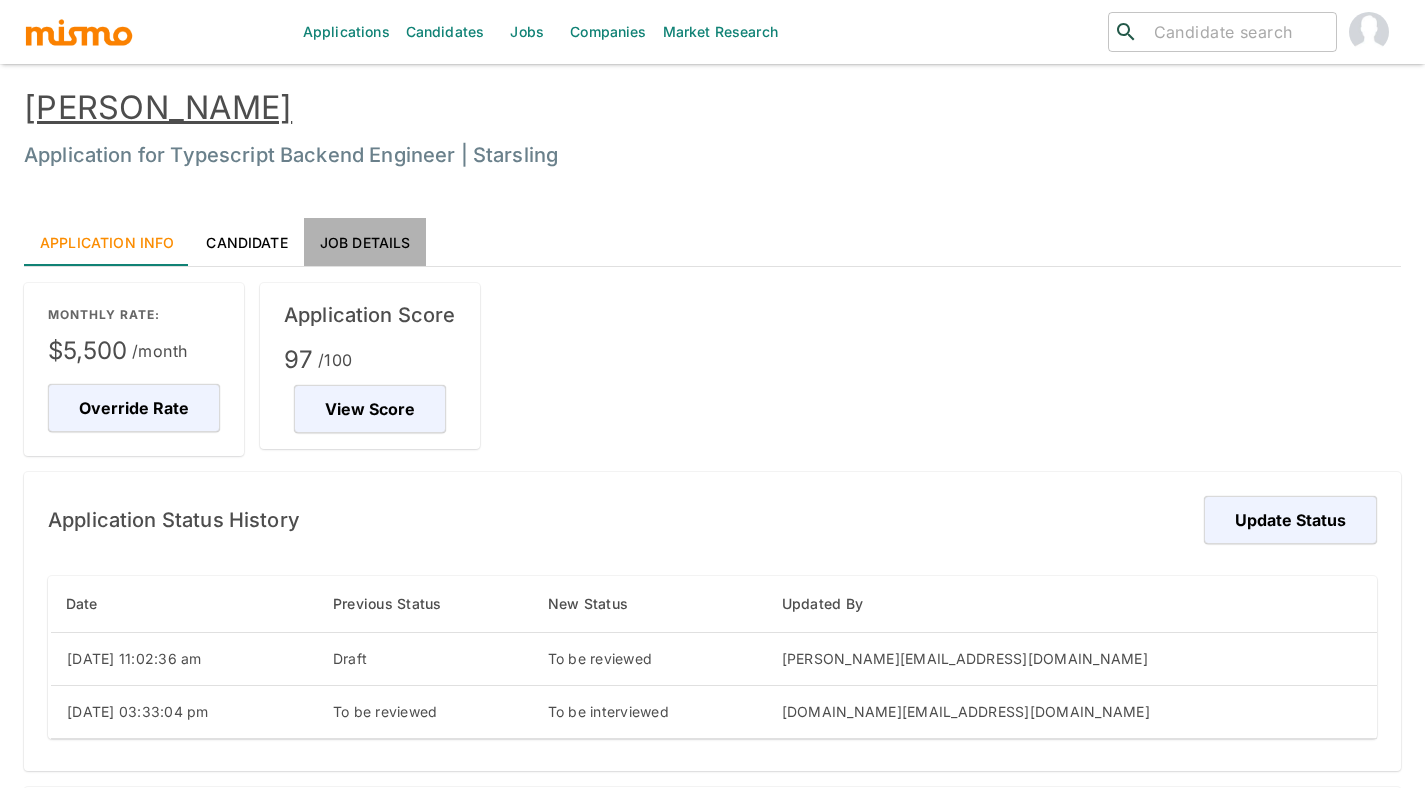 click on "Job Details" at bounding box center (365, 242) 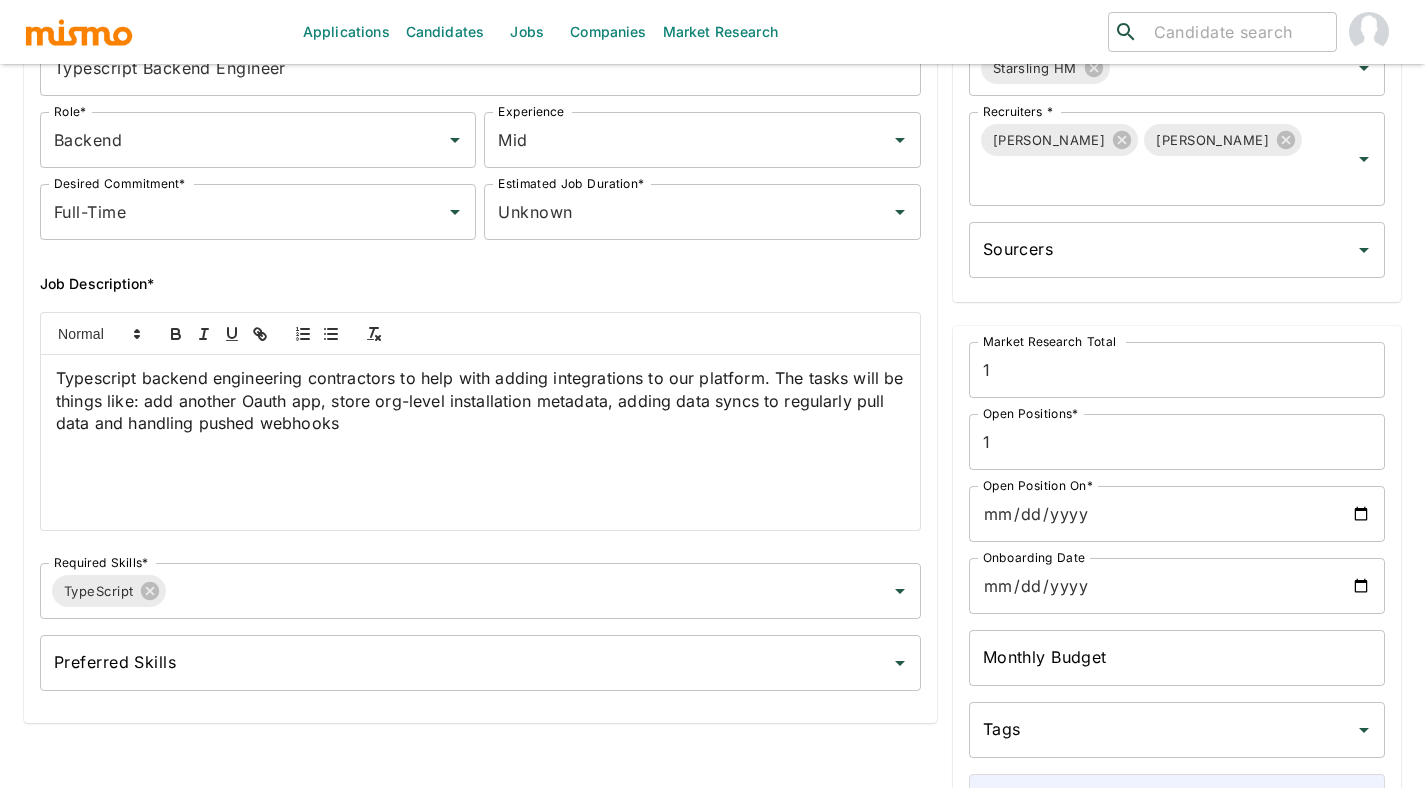 scroll, scrollTop: 507, scrollLeft: 0, axis: vertical 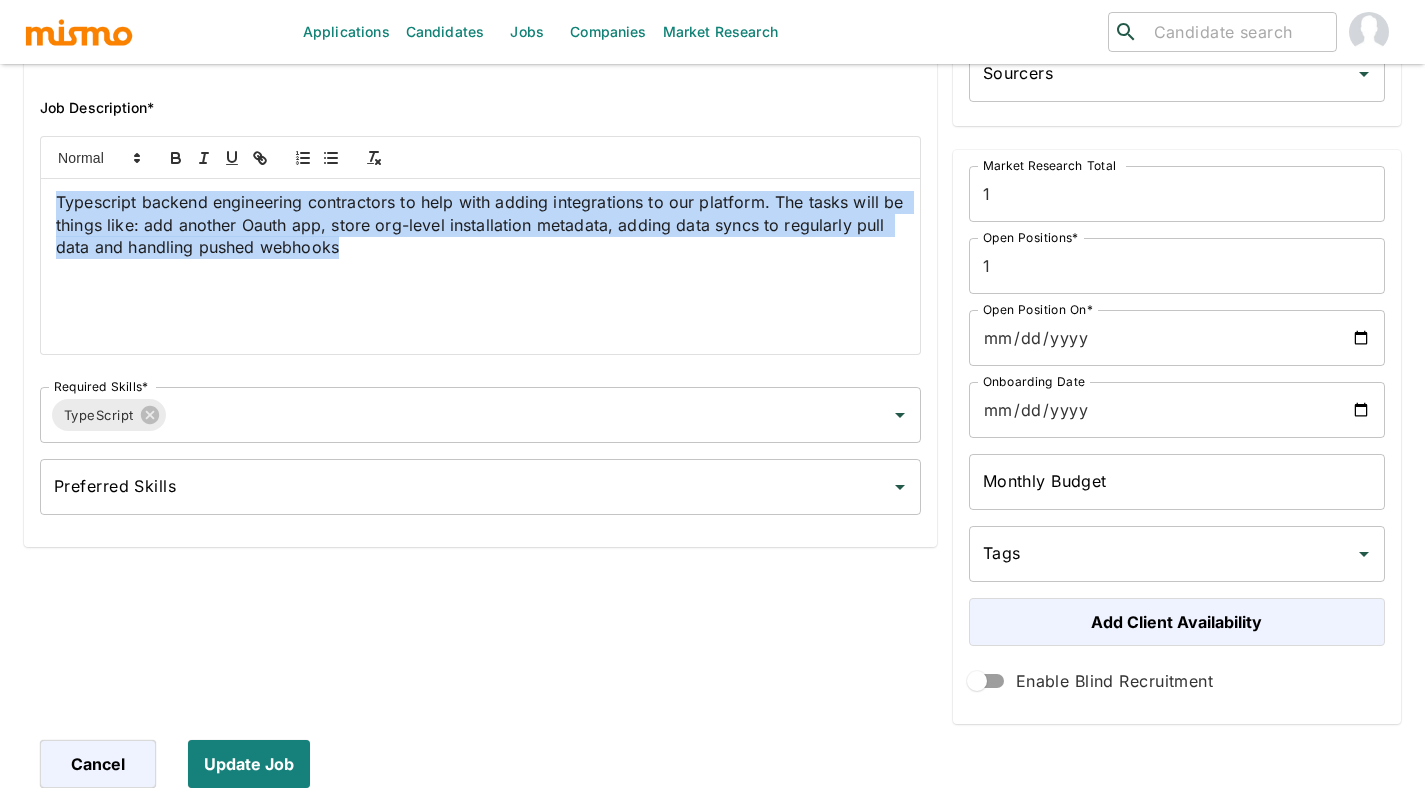 drag, startPoint x: 371, startPoint y: 255, endPoint x: 60, endPoint y: 203, distance: 315.3173 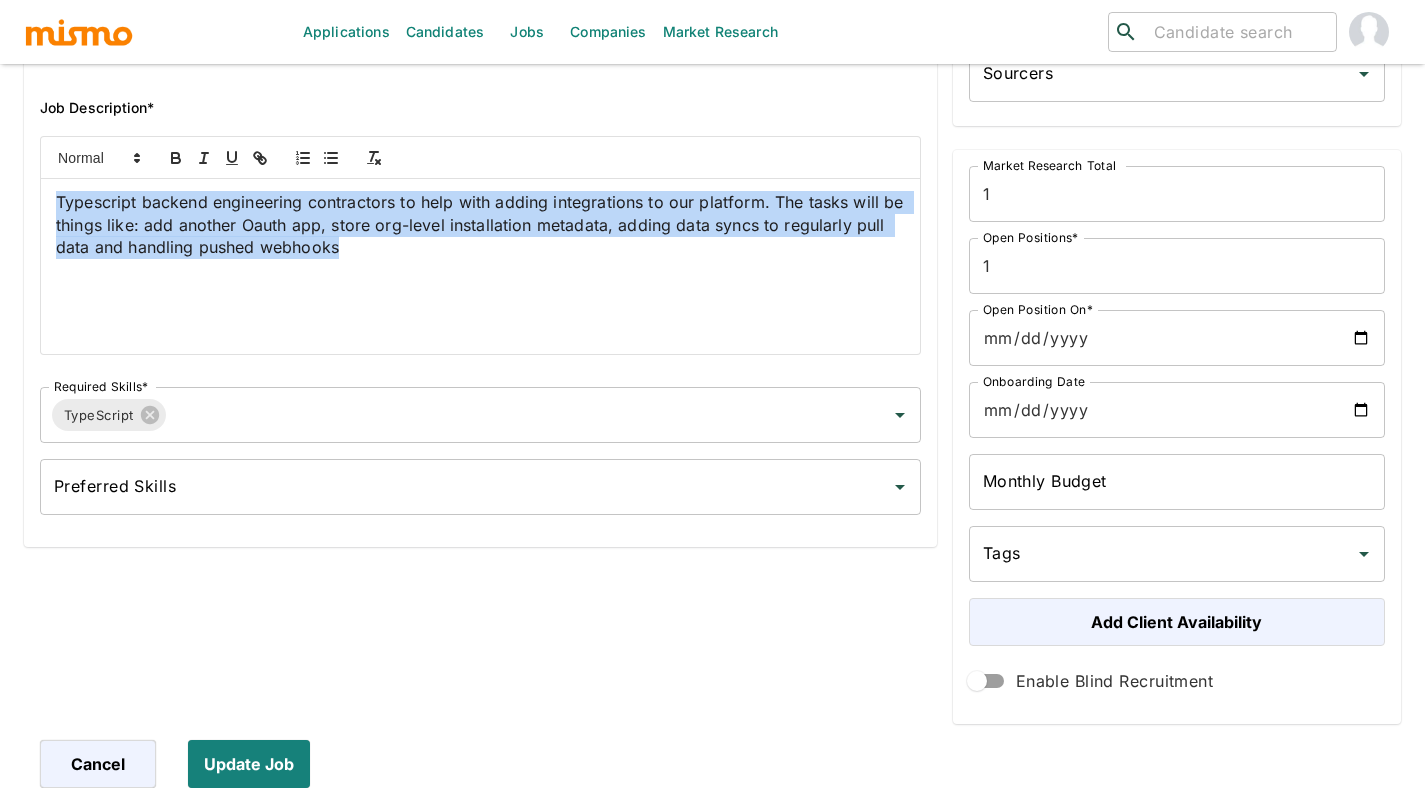 click on "Typescript backend engineering contractors to help with adding integrations to our platform. The tasks will be things like: add another Oauth app, store org-level installation metadata, adding data syncs to regularly pull data and handling pushed webhooks" at bounding box center [480, 225] 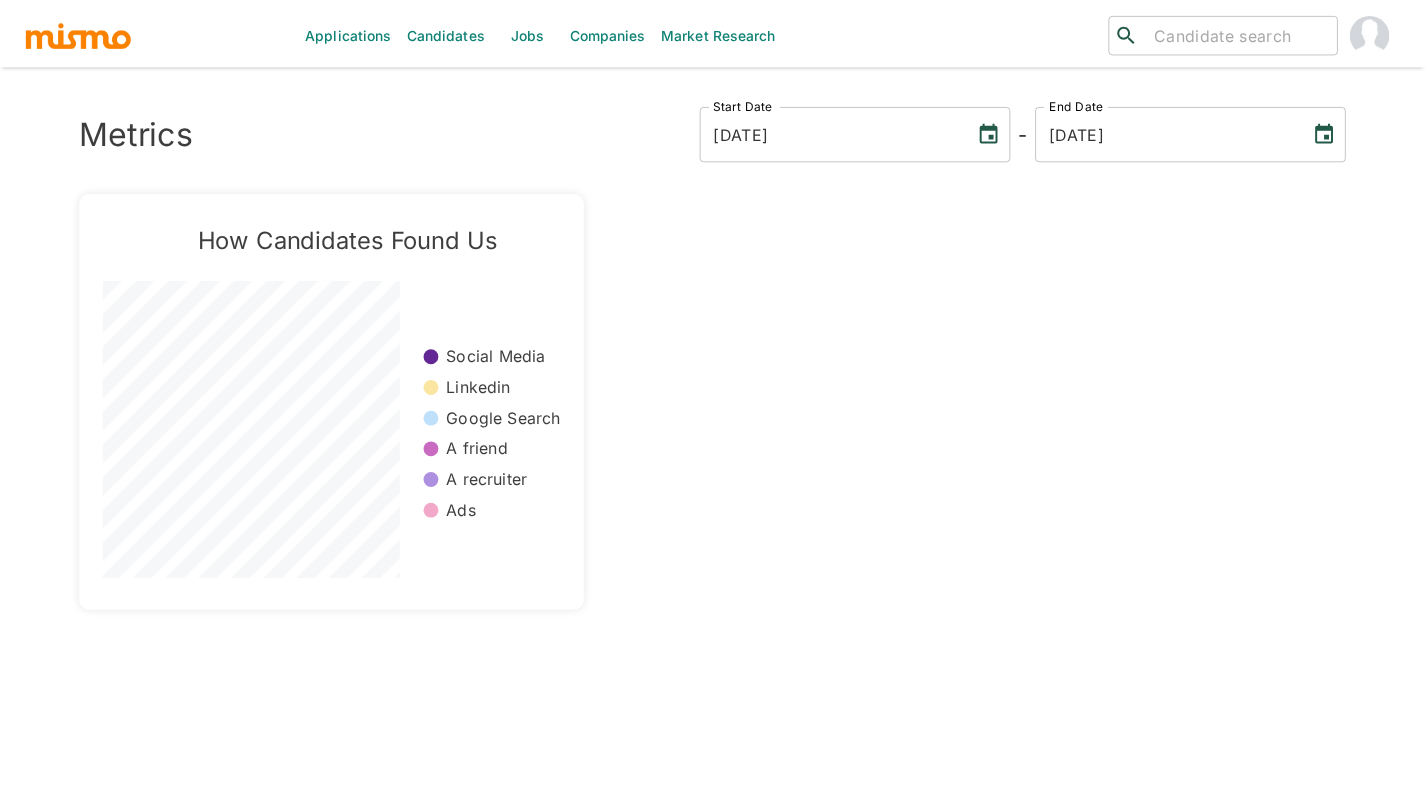 scroll, scrollTop: 0, scrollLeft: 0, axis: both 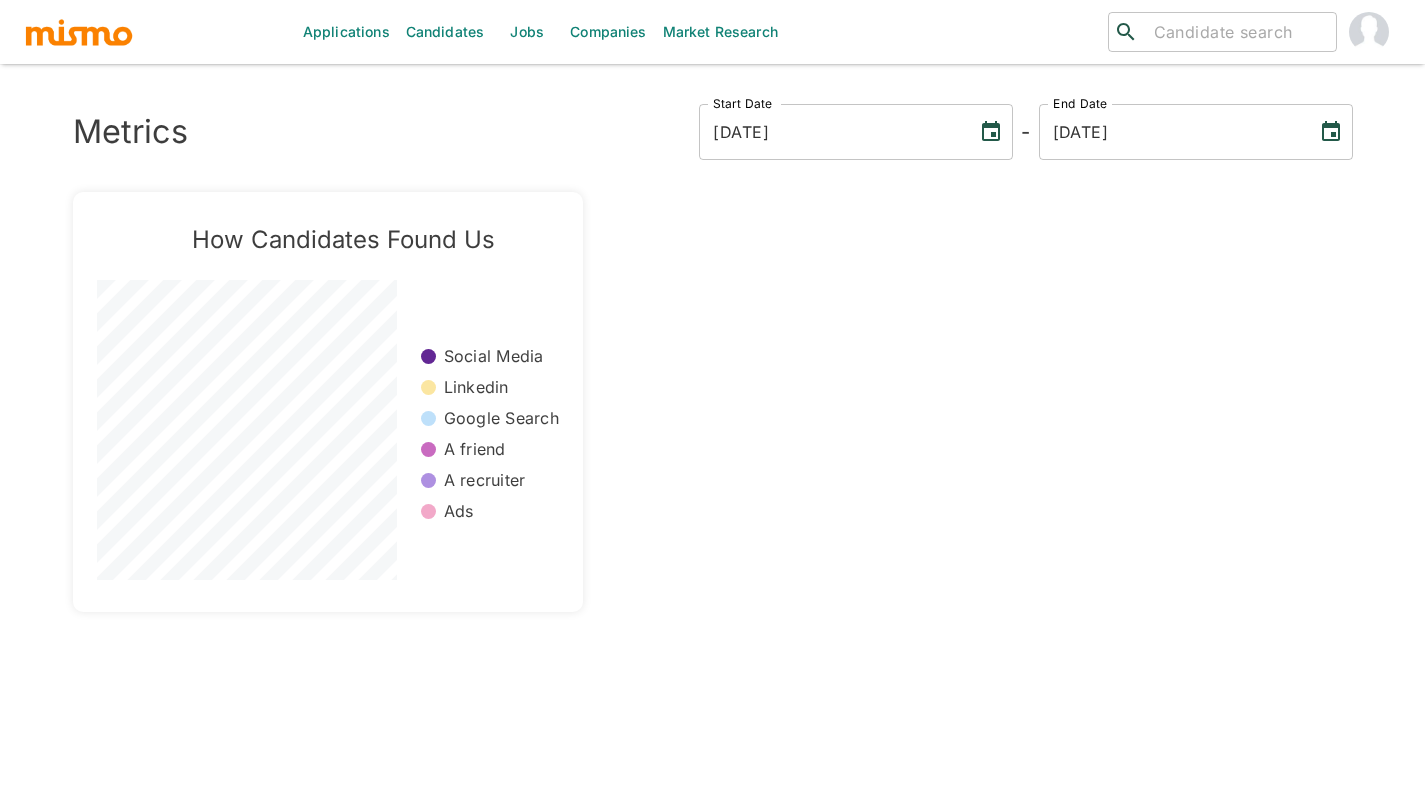 click on "Jobs" at bounding box center (527, 32) 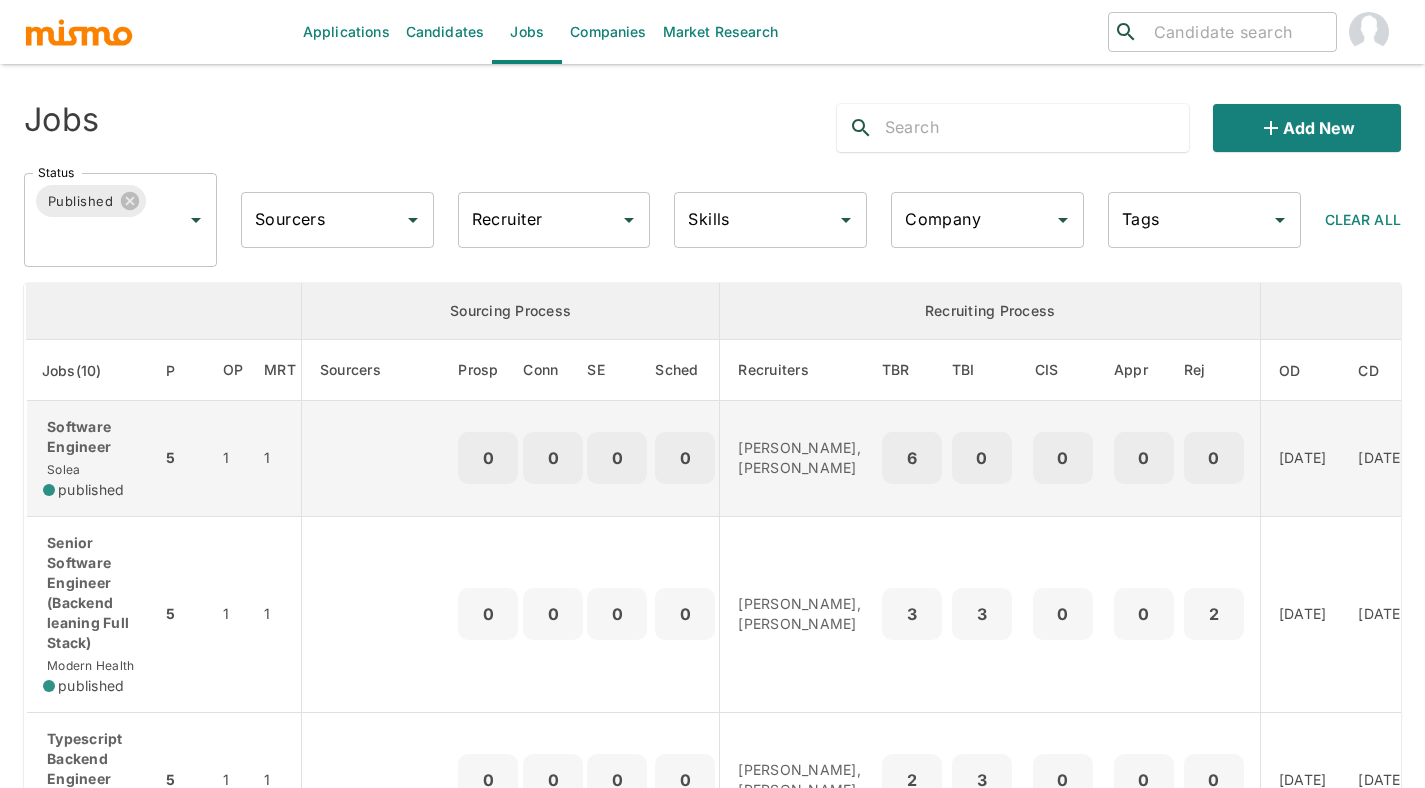 click on "1" at bounding box center (280, 459) 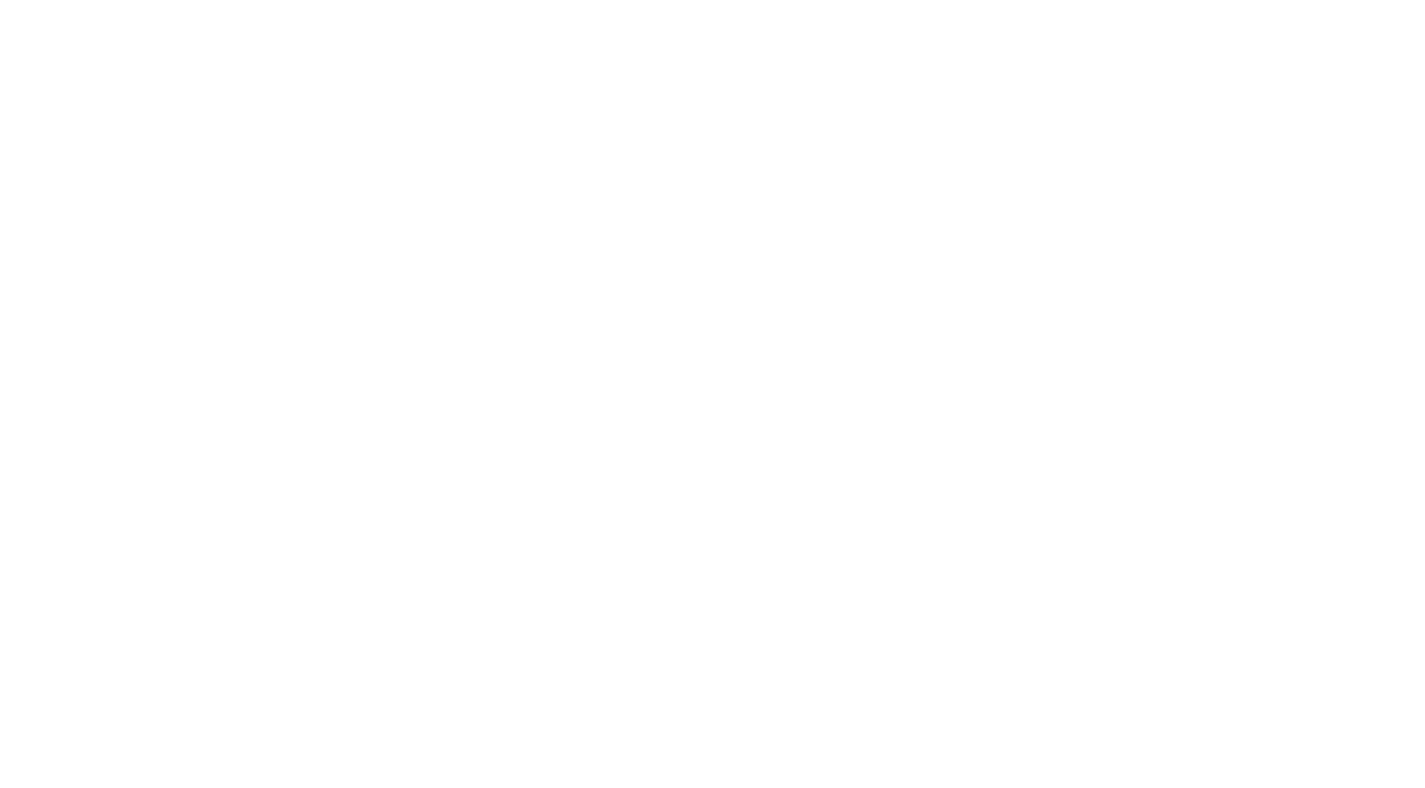 scroll, scrollTop: 0, scrollLeft: 0, axis: both 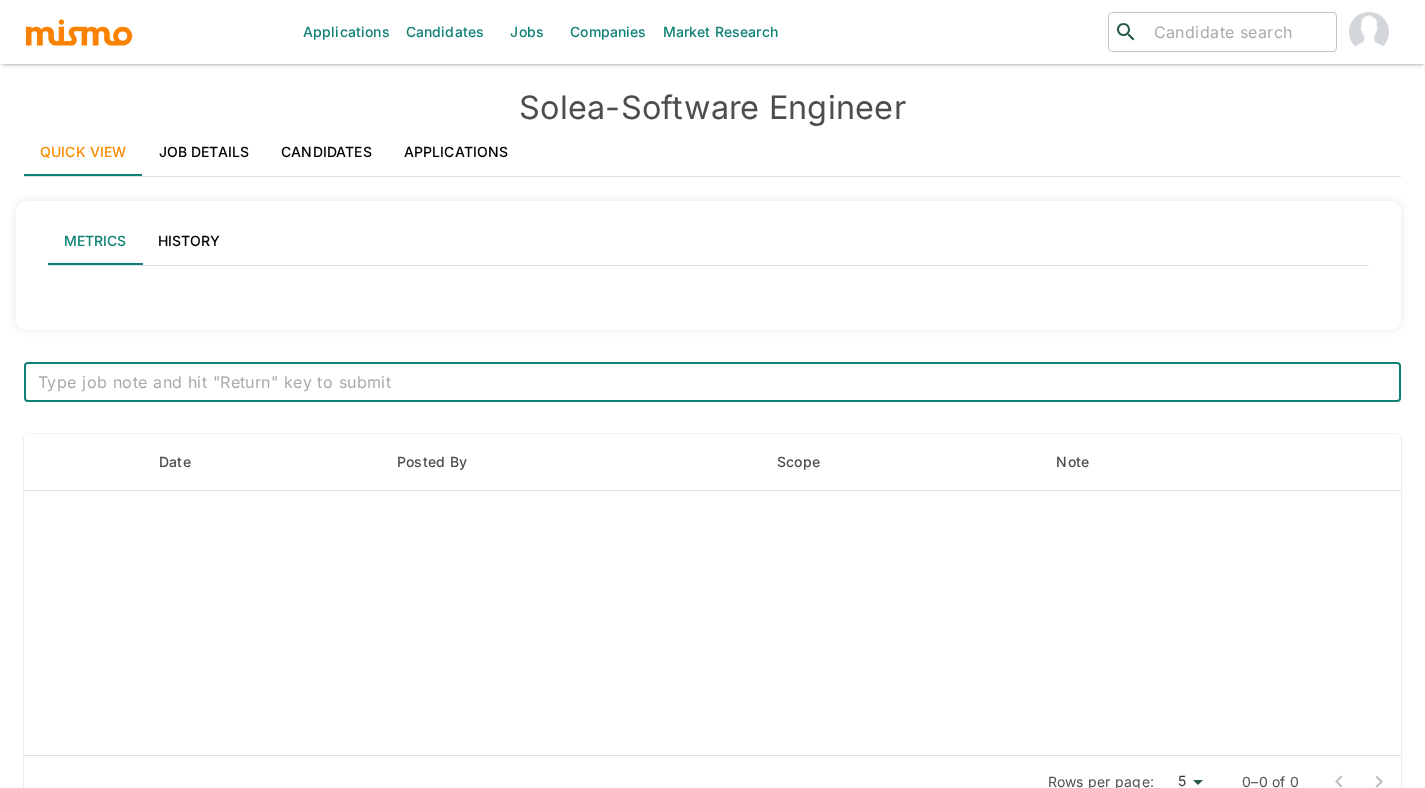 click on "Applications" at bounding box center (456, 152) 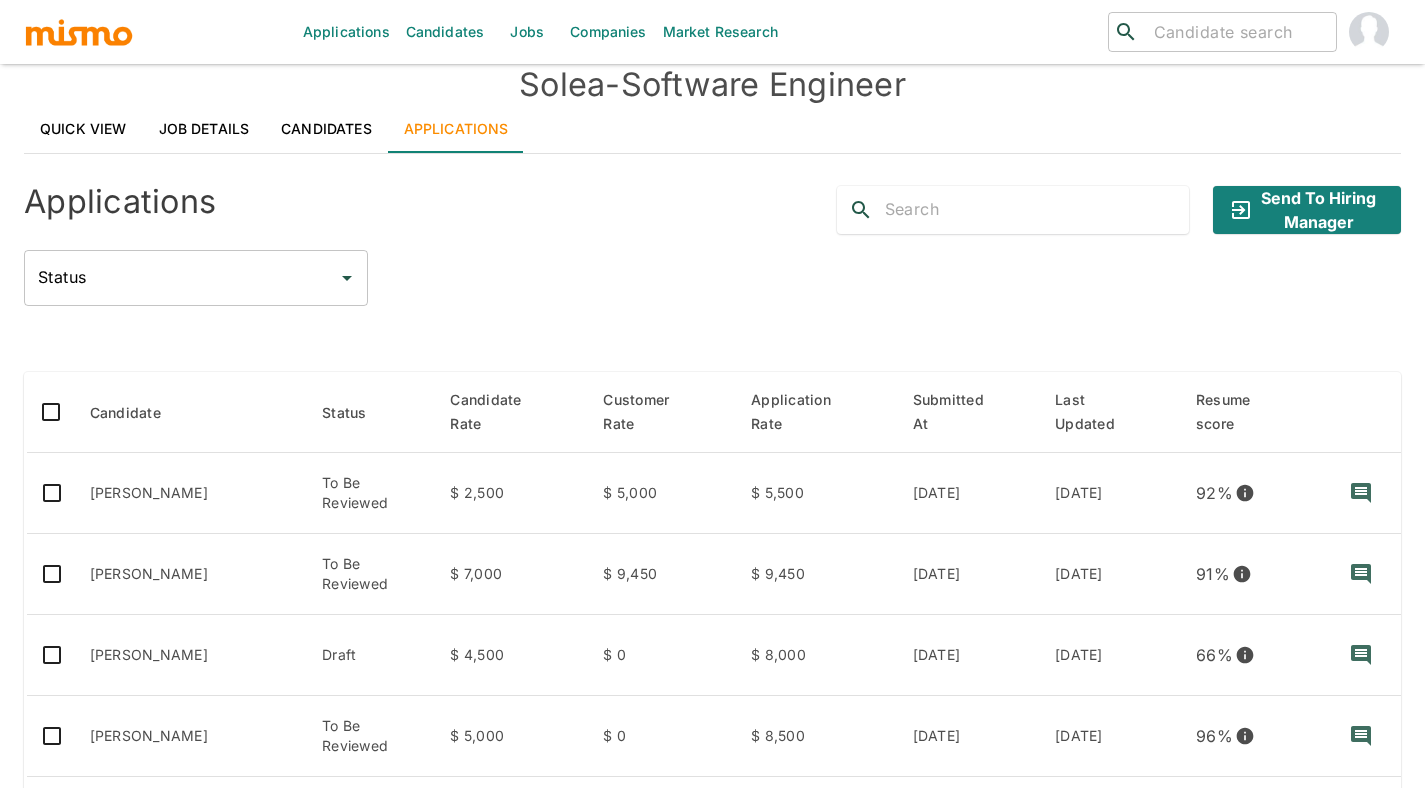 scroll, scrollTop: 24, scrollLeft: 0, axis: vertical 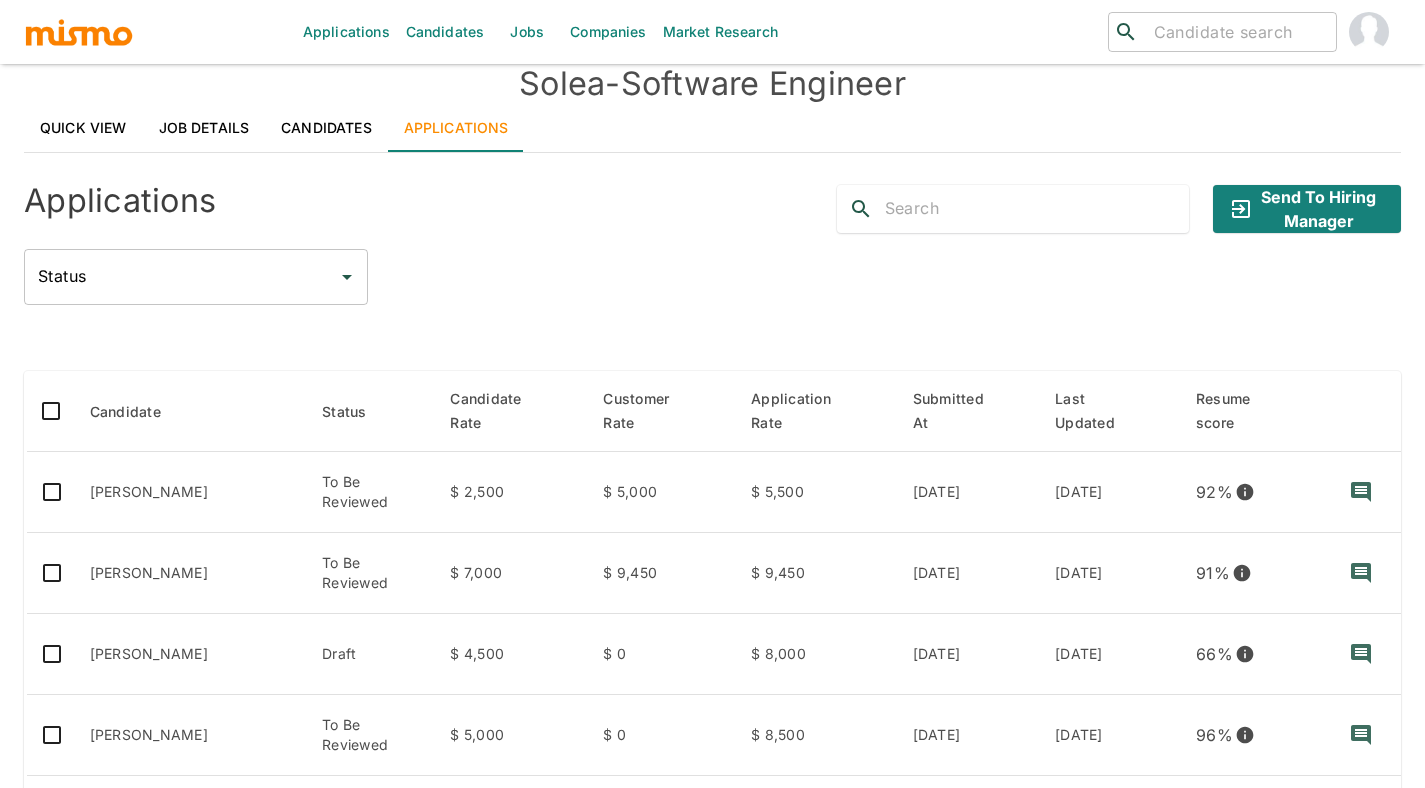 click on "Candidates" at bounding box center [445, 32] 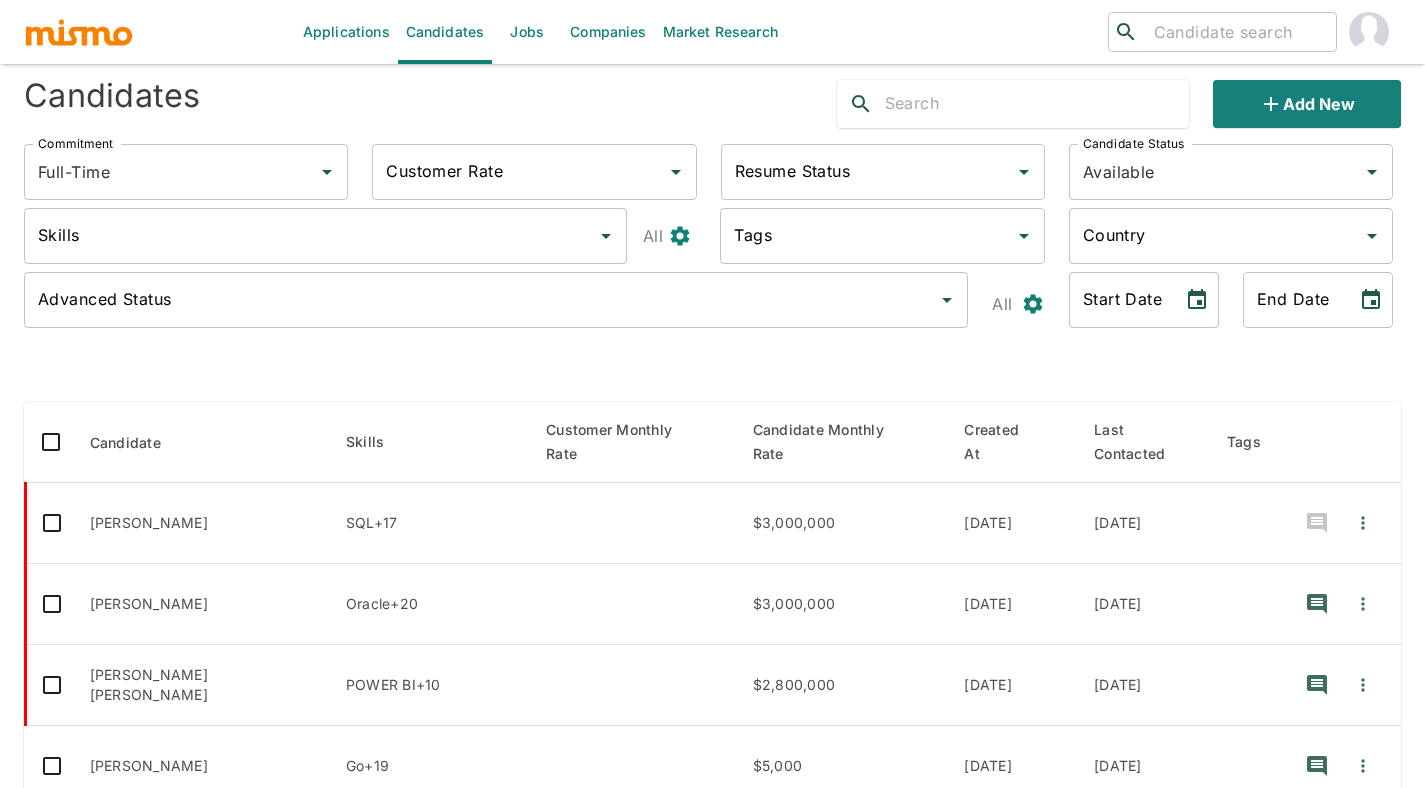 click at bounding box center [1037, 104] 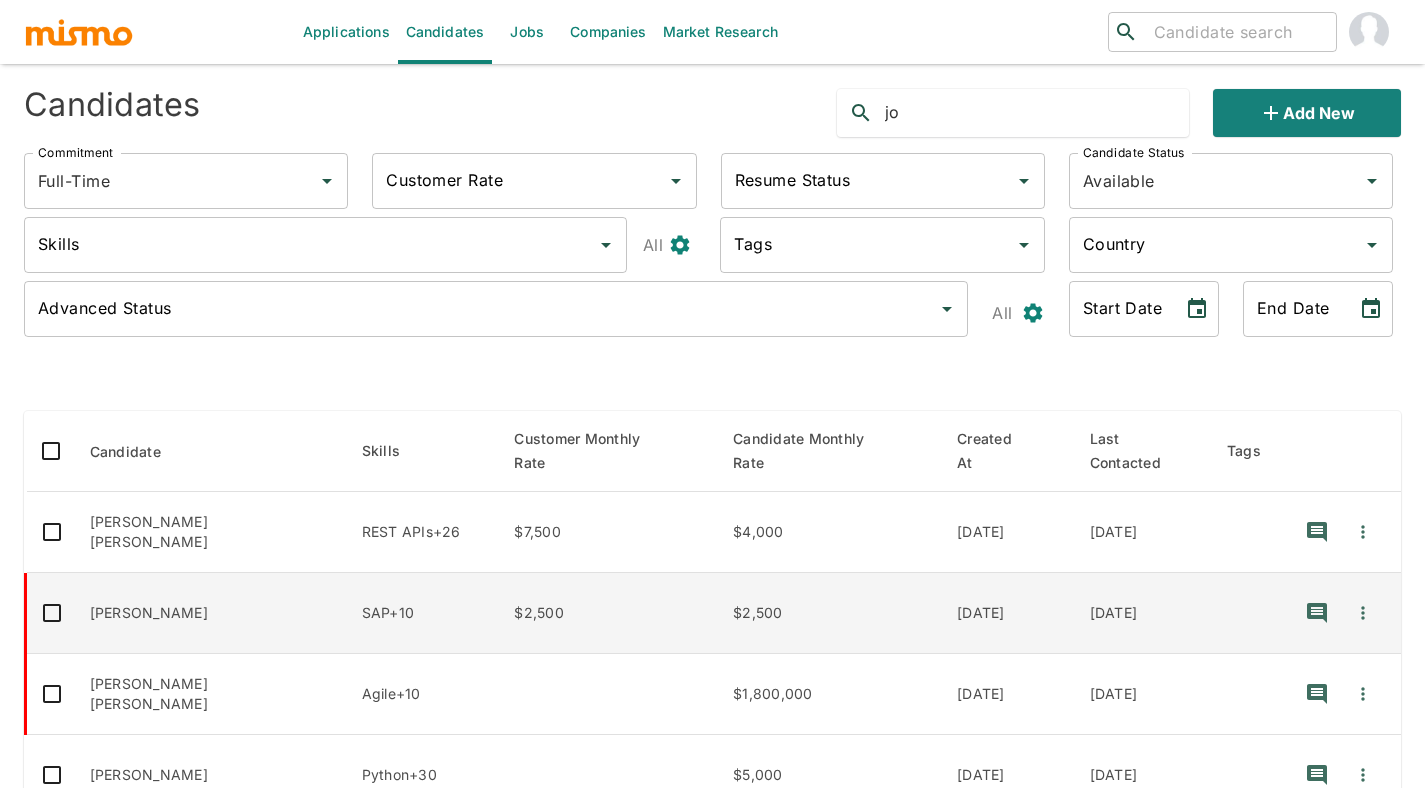 scroll, scrollTop: 0, scrollLeft: 0, axis: both 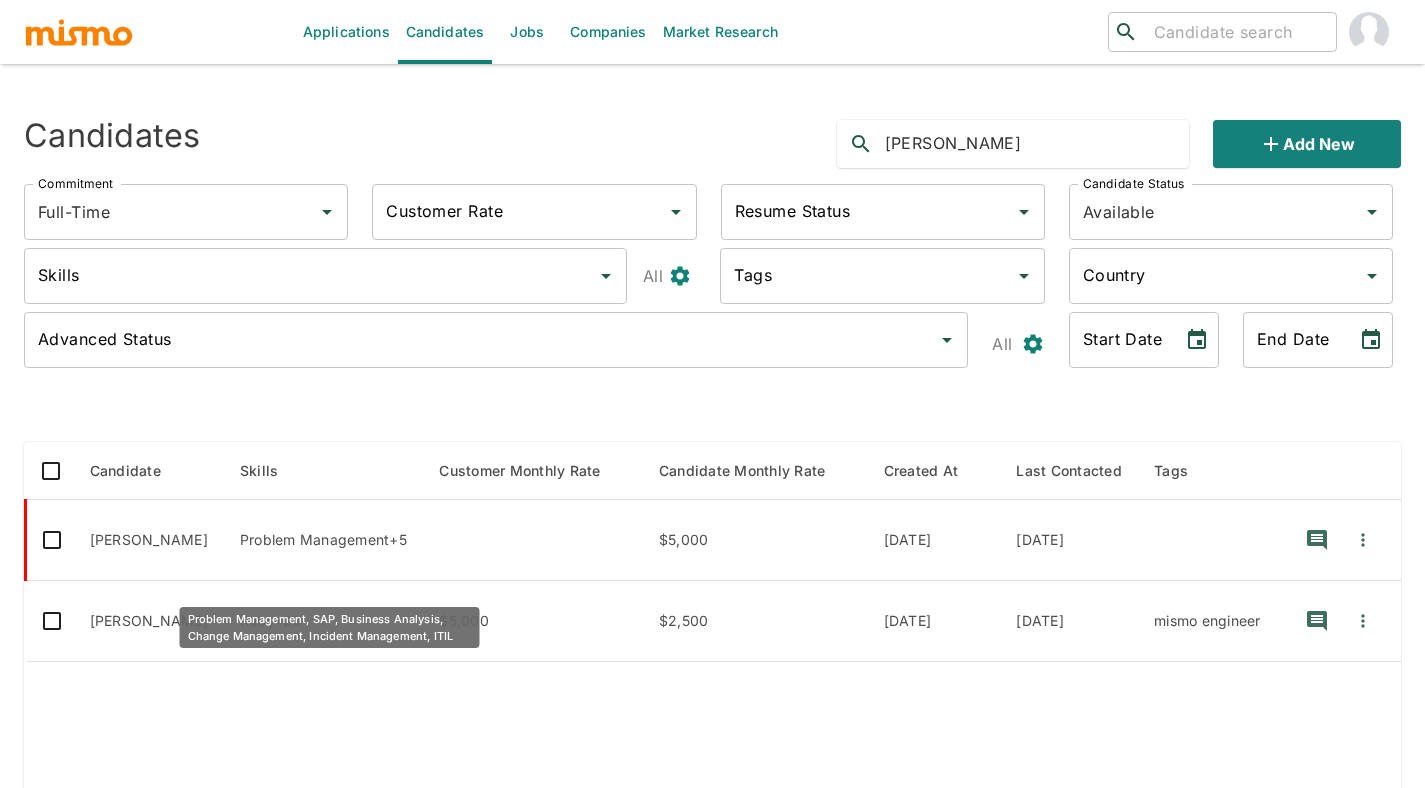 type on "joss" 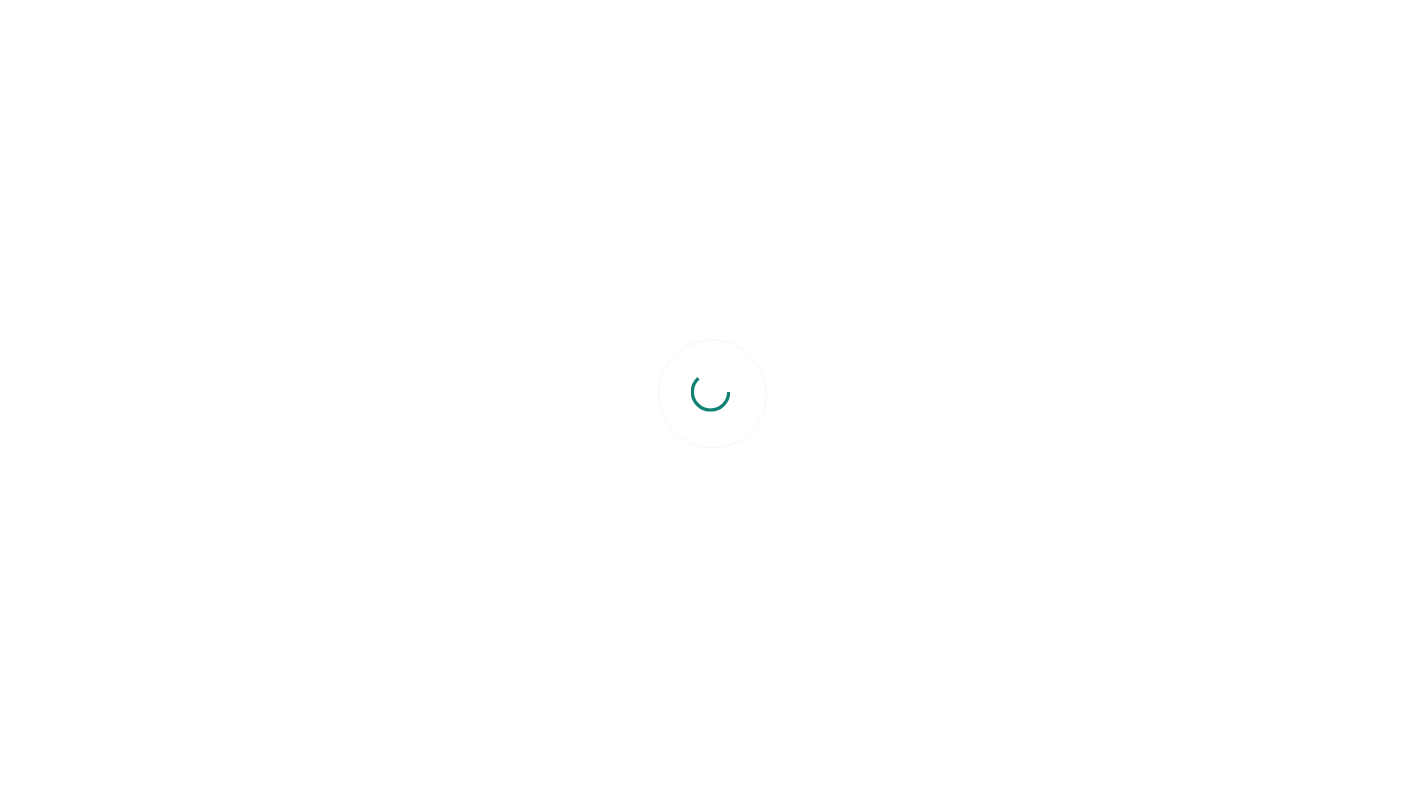 scroll, scrollTop: 0, scrollLeft: 0, axis: both 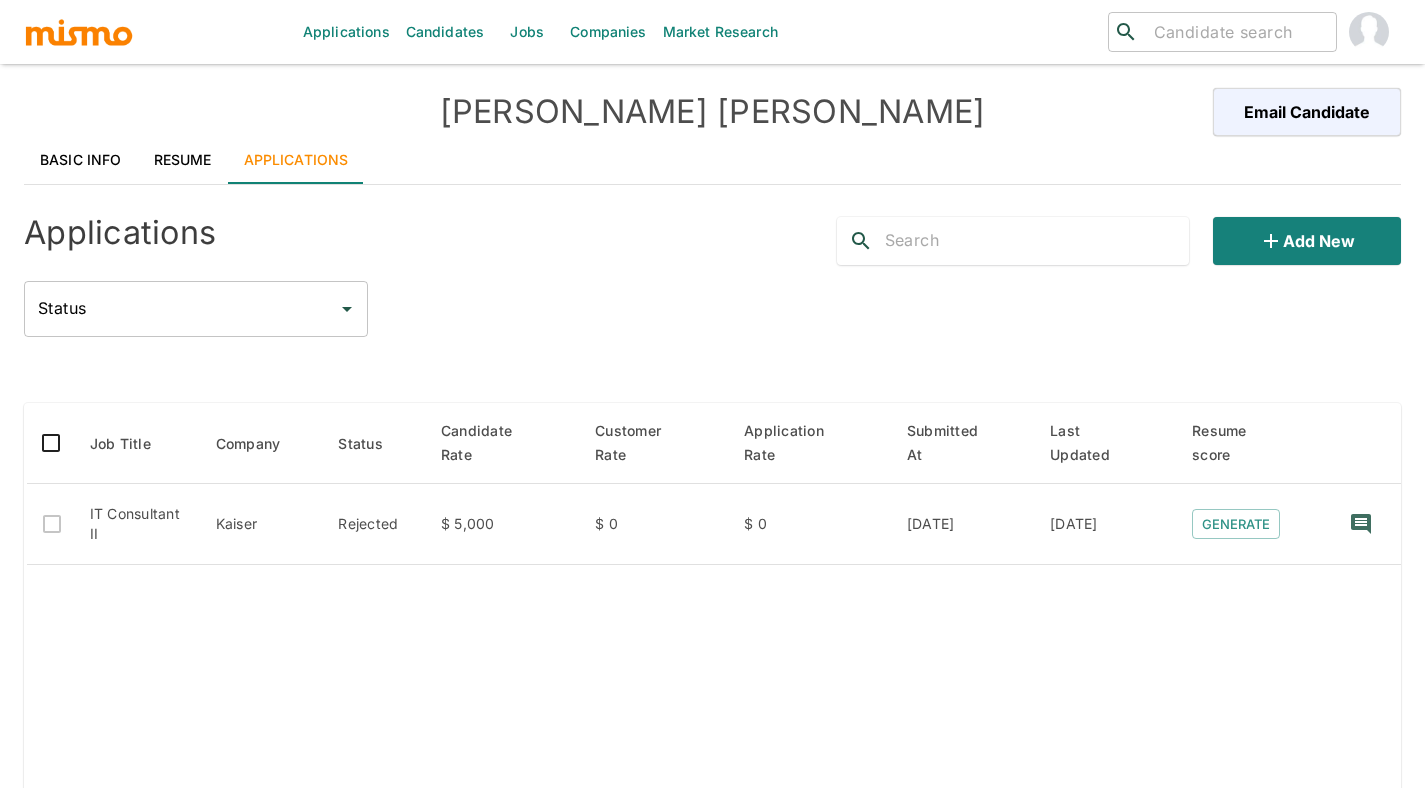 click on "Status" at bounding box center (181, 309) 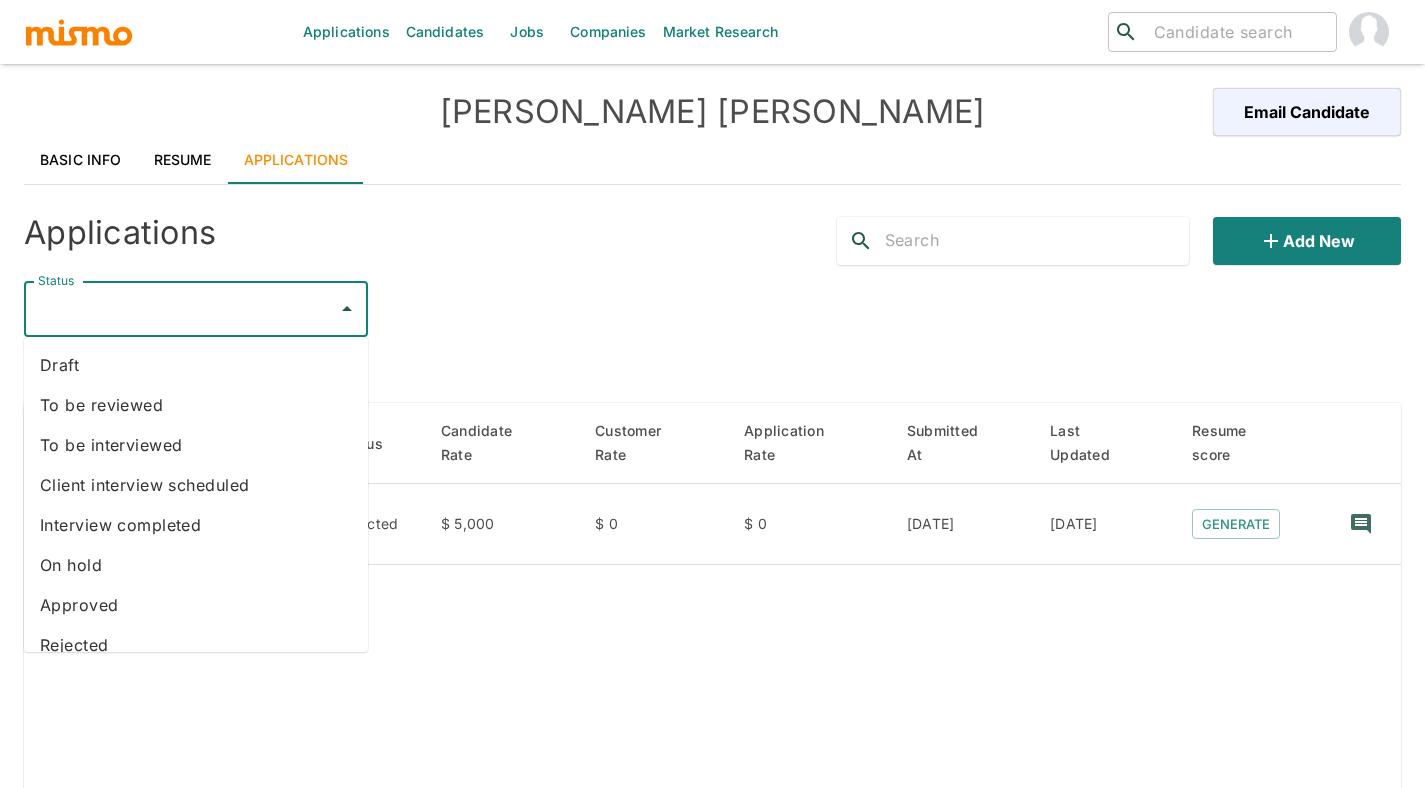 click on "Applications  Add new" at bounding box center (704, 233) 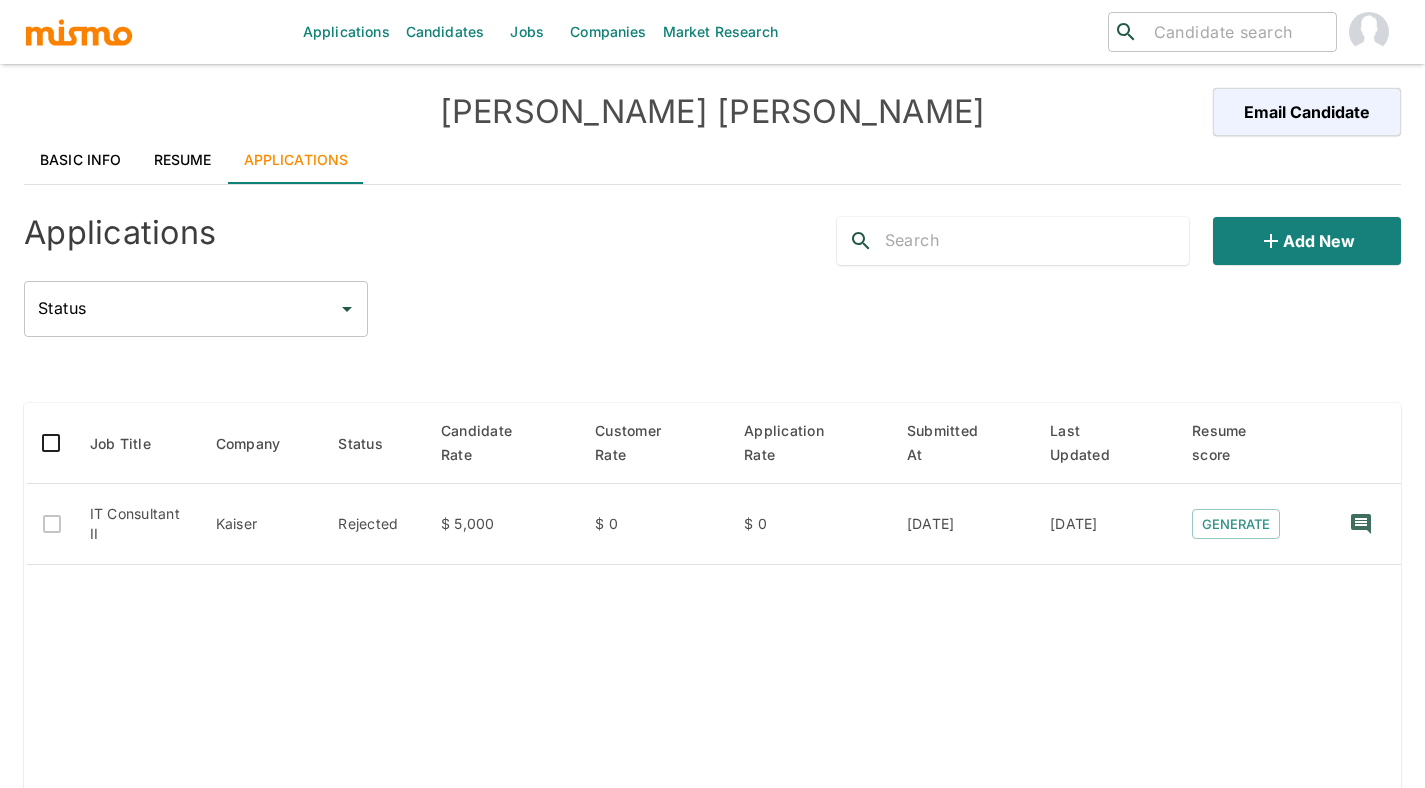 click at bounding box center [1237, 32] 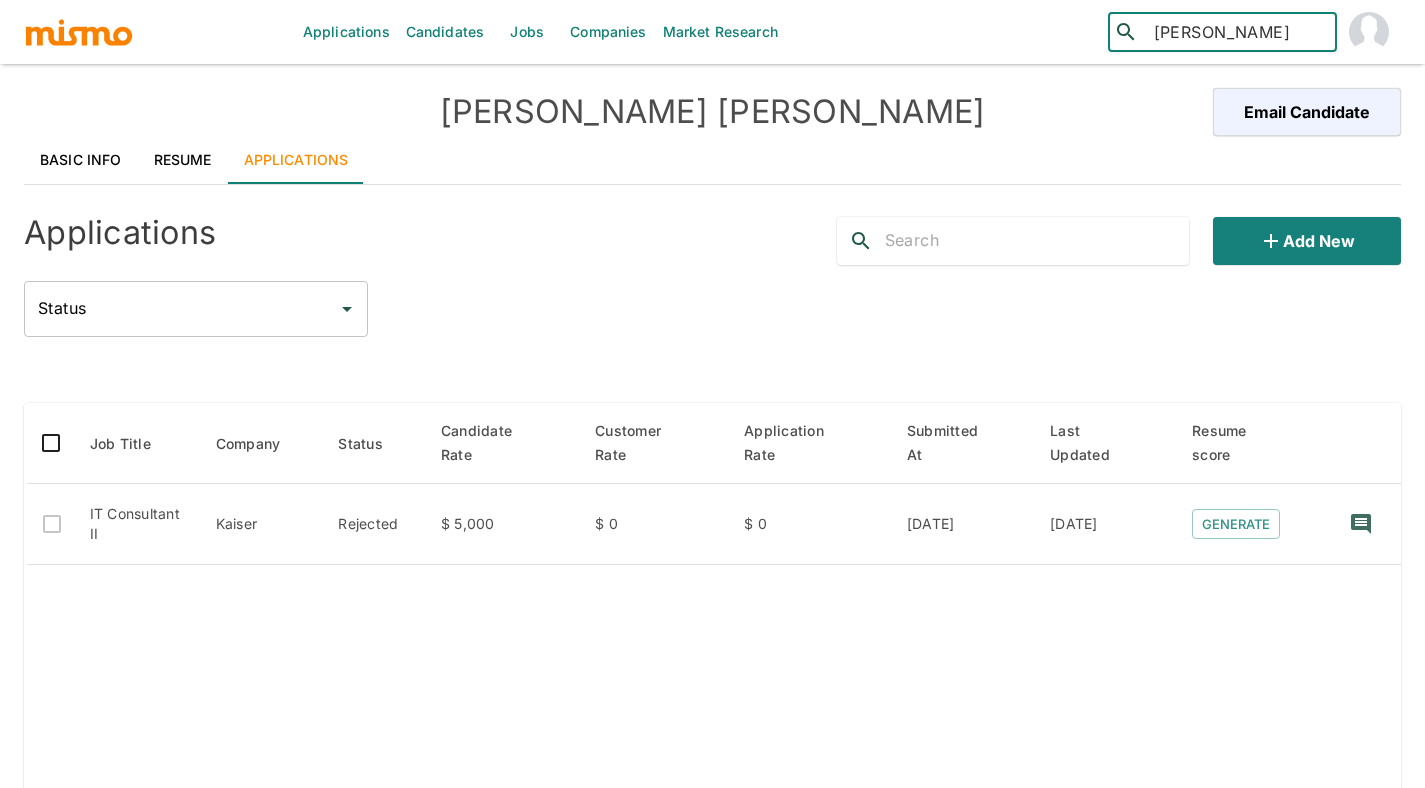 type on "josse" 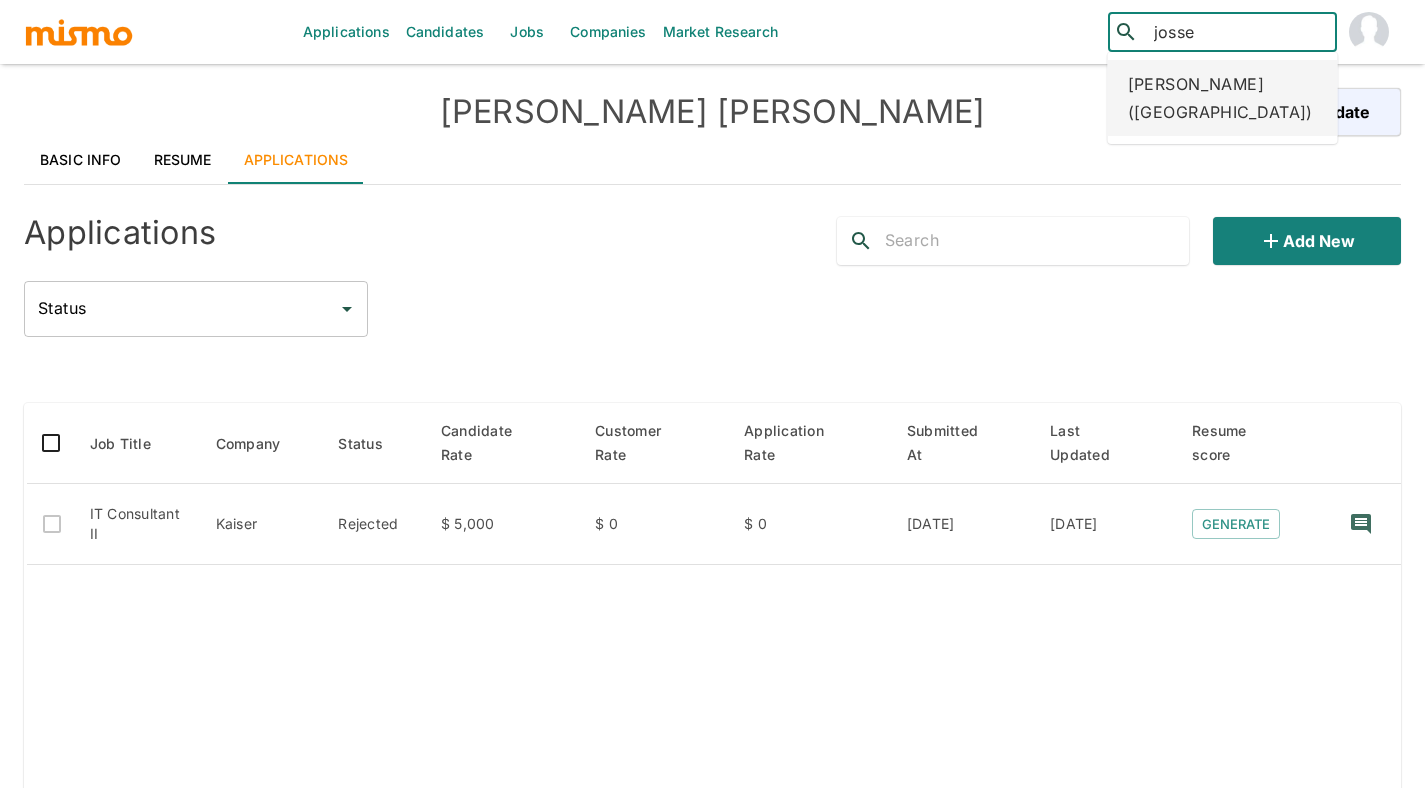 click on "Josseline Guzman (Costa Rica)" at bounding box center (1223, 98) 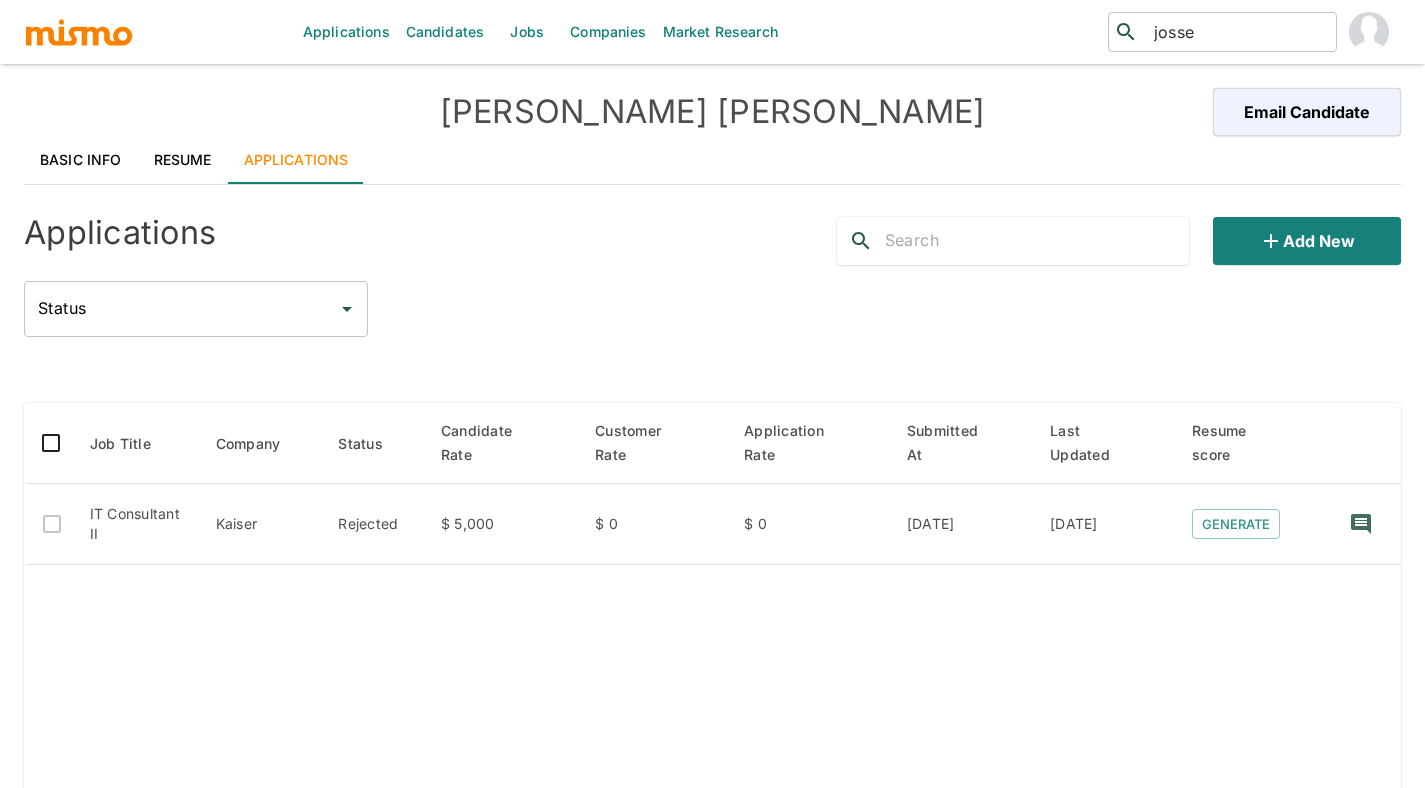 type 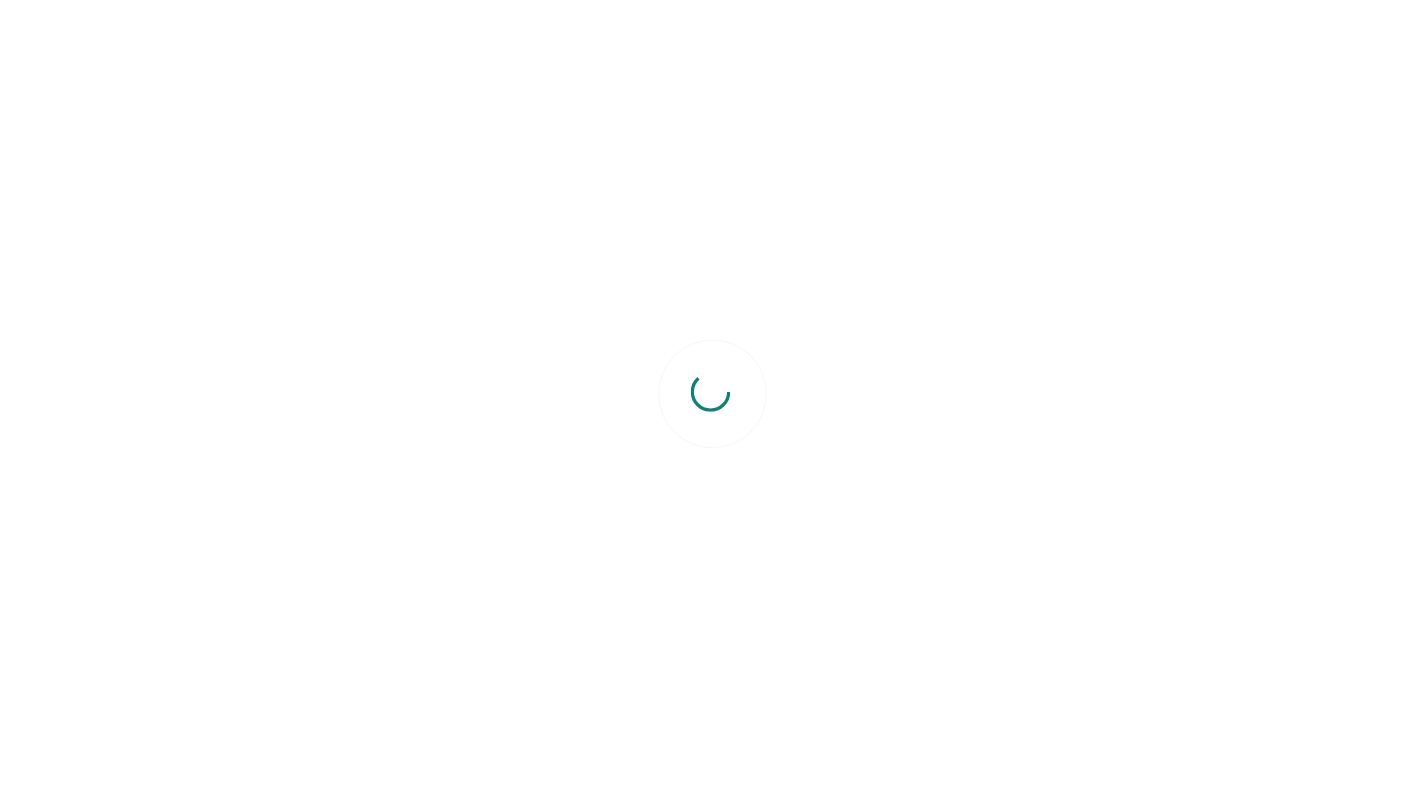 scroll, scrollTop: 0, scrollLeft: 0, axis: both 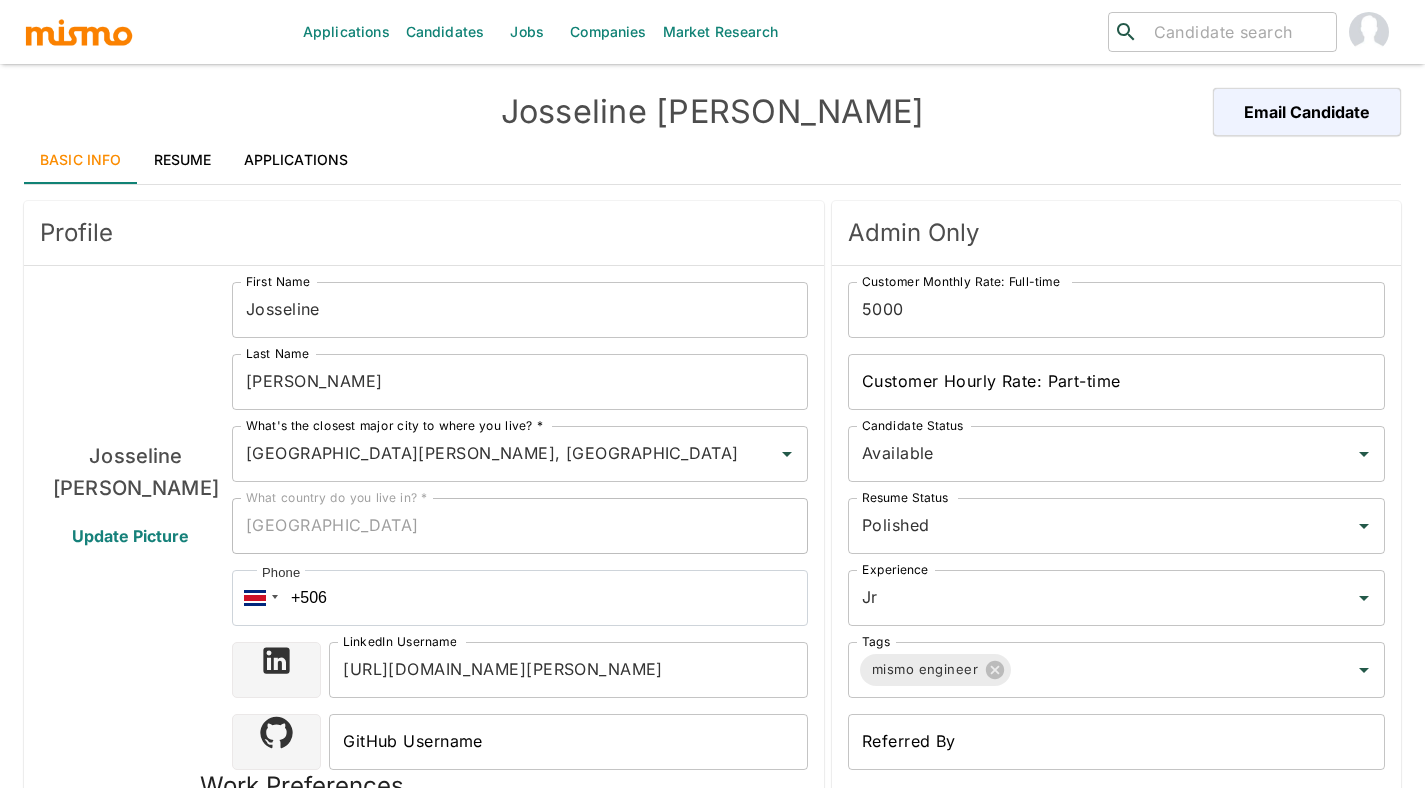 click on "Applications" at bounding box center (296, 160) 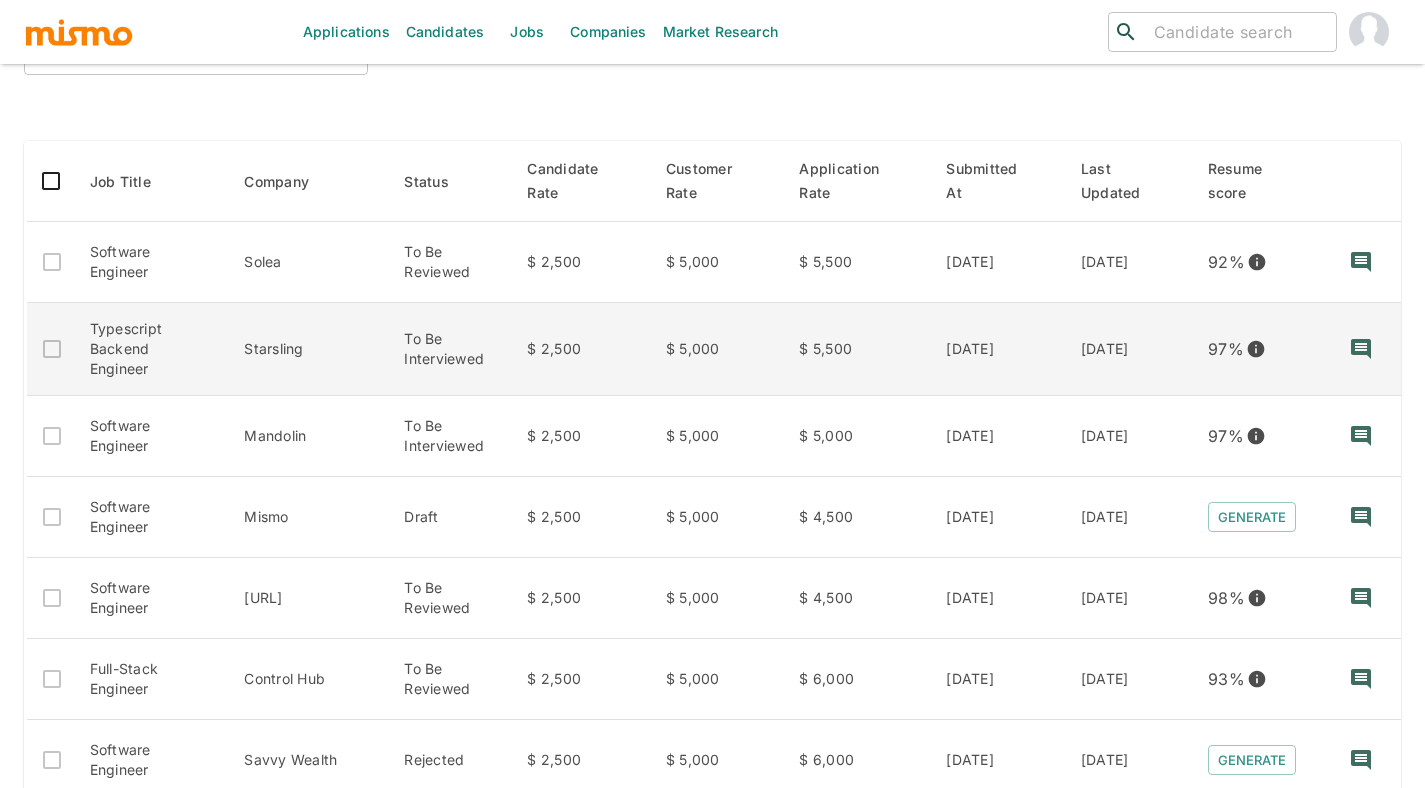 scroll, scrollTop: 275, scrollLeft: 0, axis: vertical 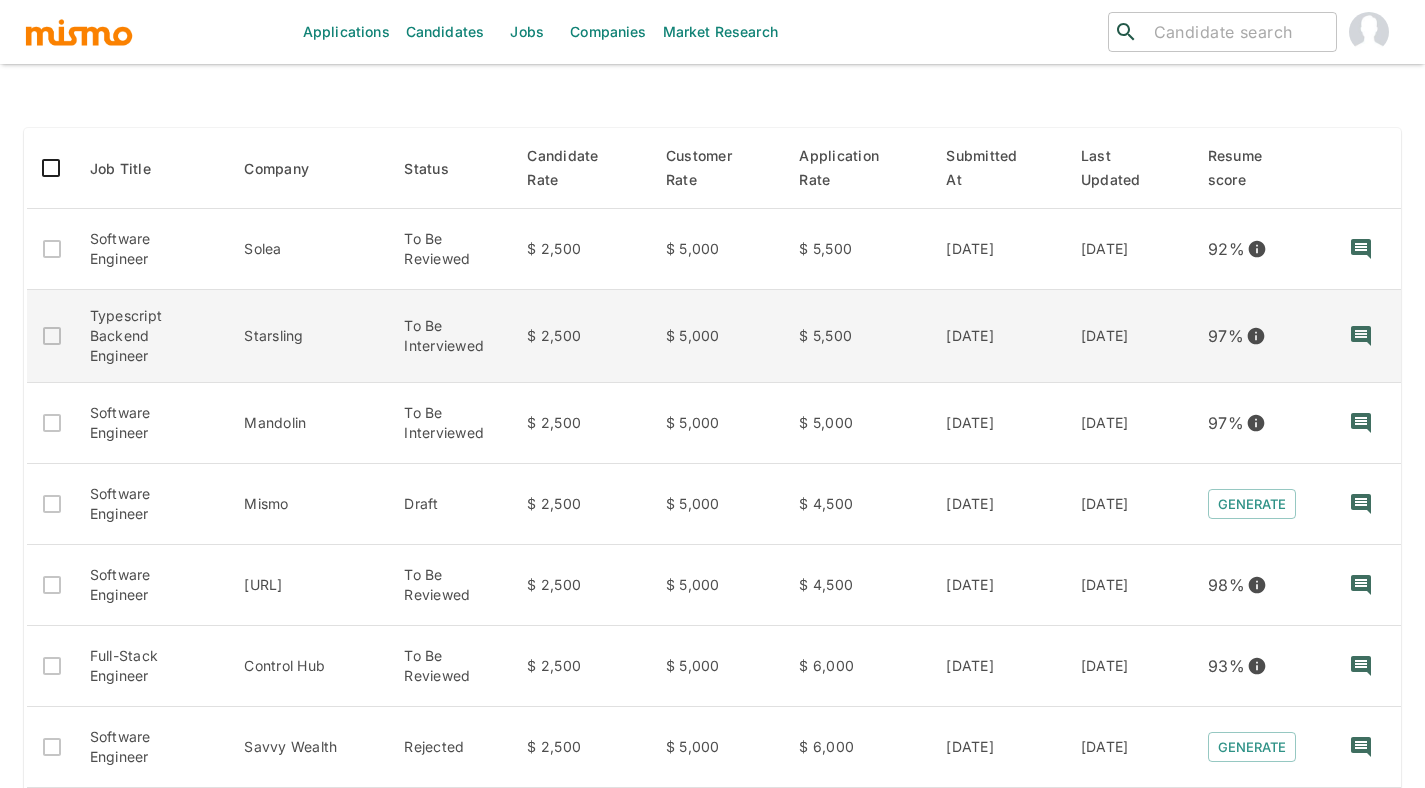 click on "Starsling" at bounding box center [308, 336] 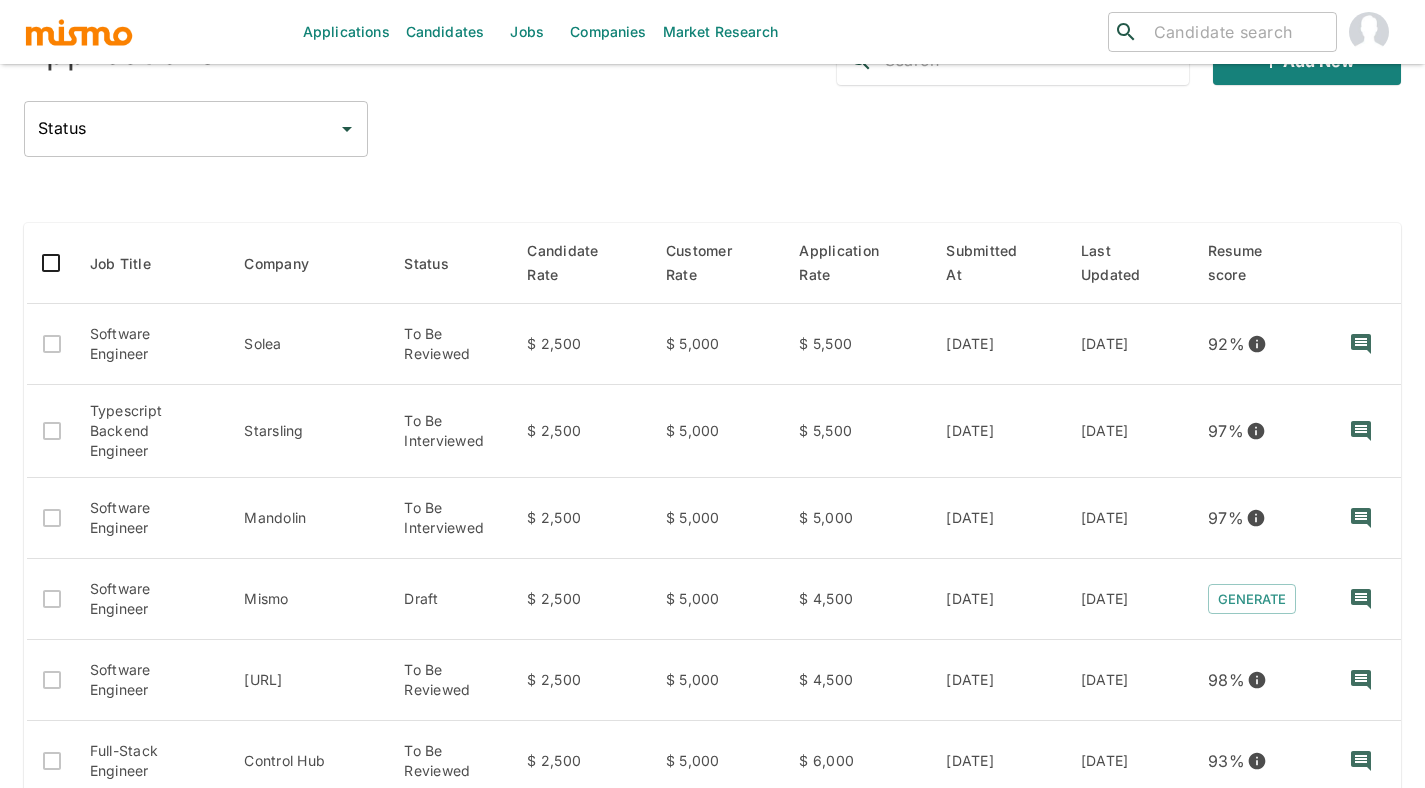 scroll, scrollTop: 146, scrollLeft: 0, axis: vertical 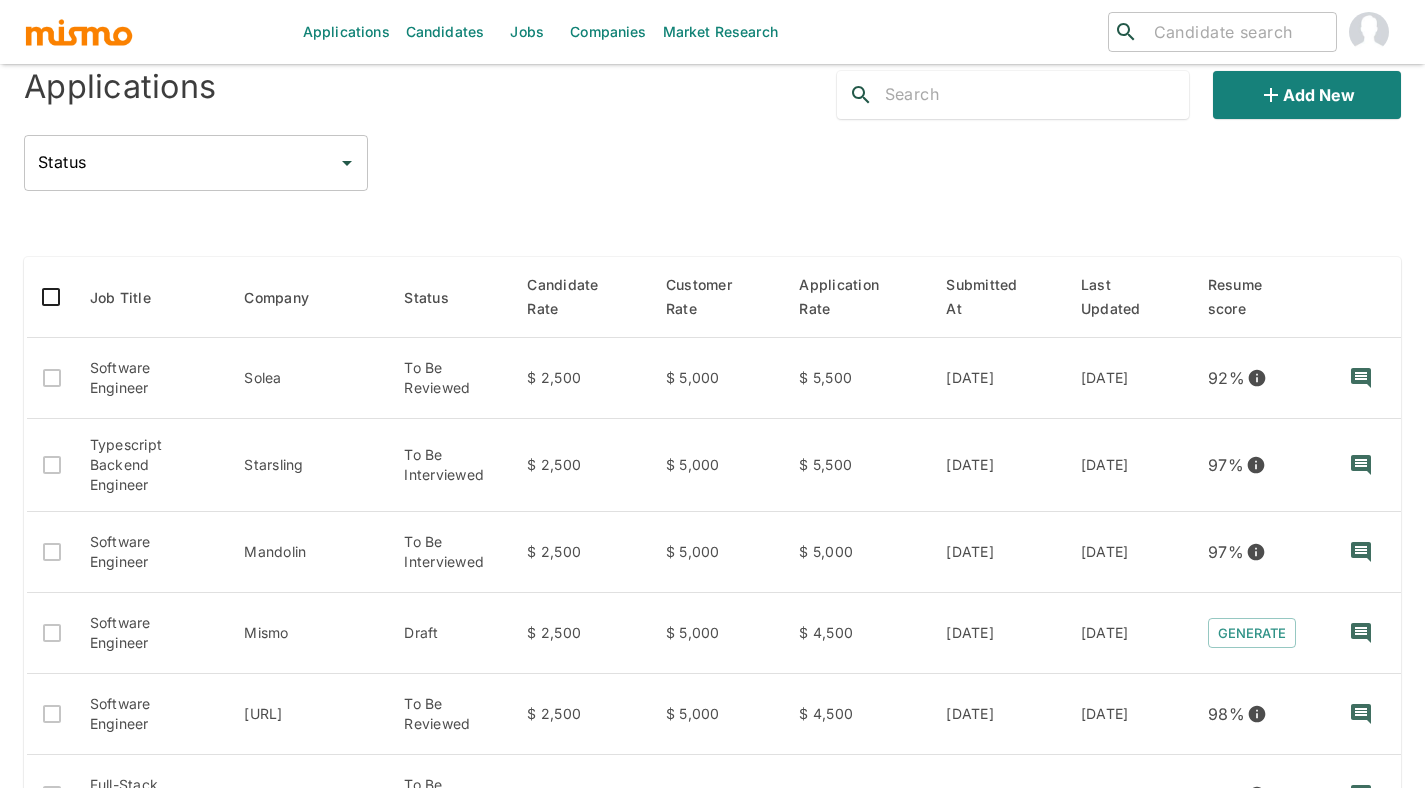 click at bounding box center [1237, 32] 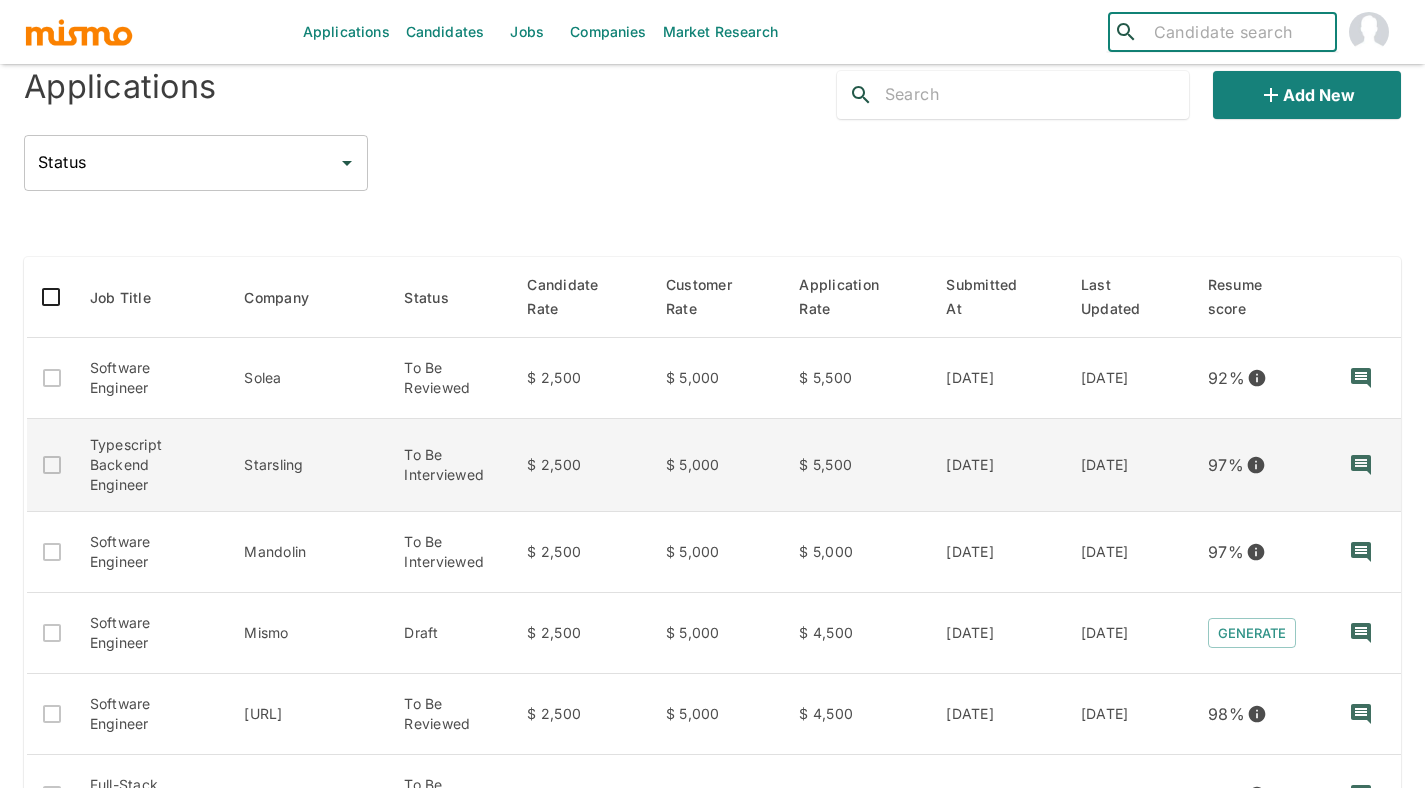 click on "$ 5,000" at bounding box center [716, 465] 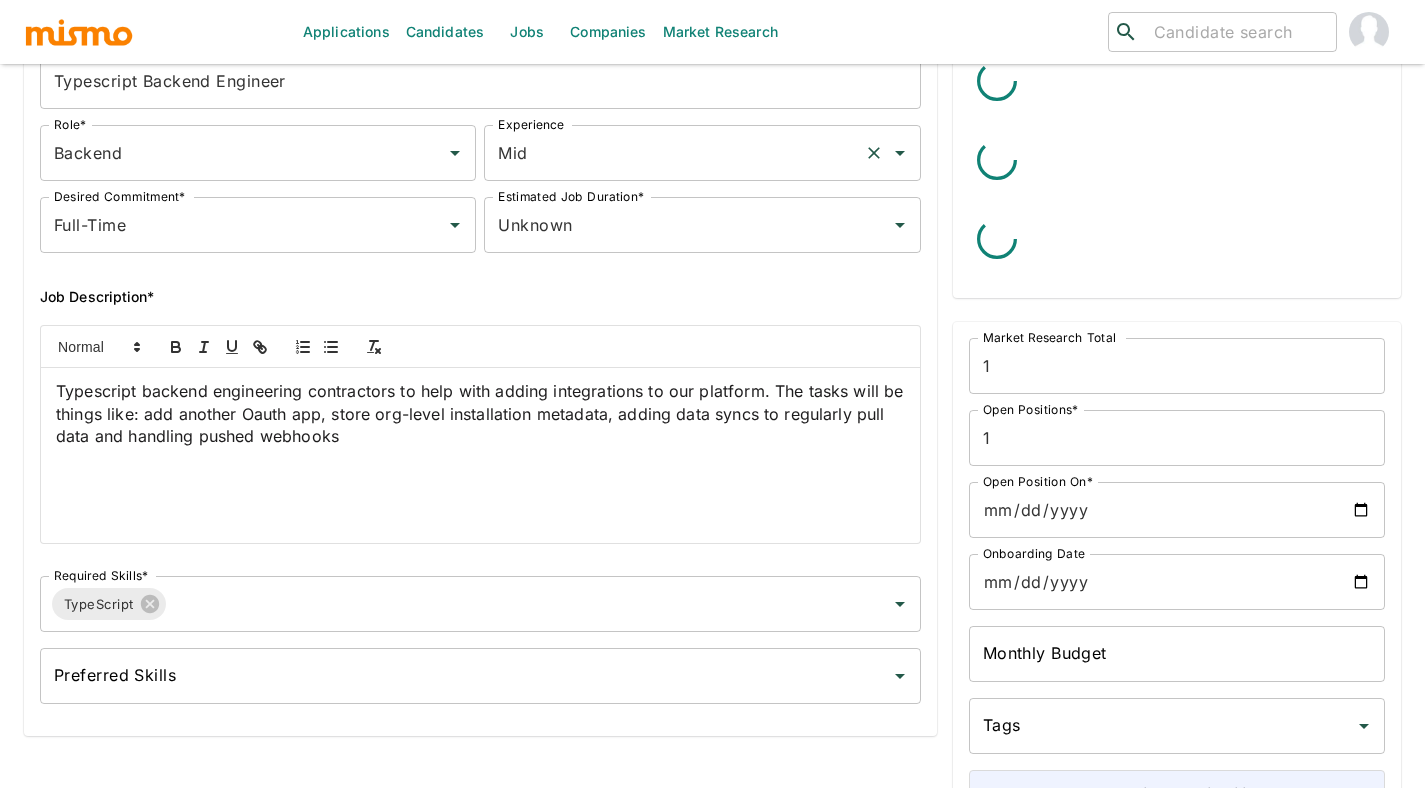 scroll, scrollTop: 321, scrollLeft: 0, axis: vertical 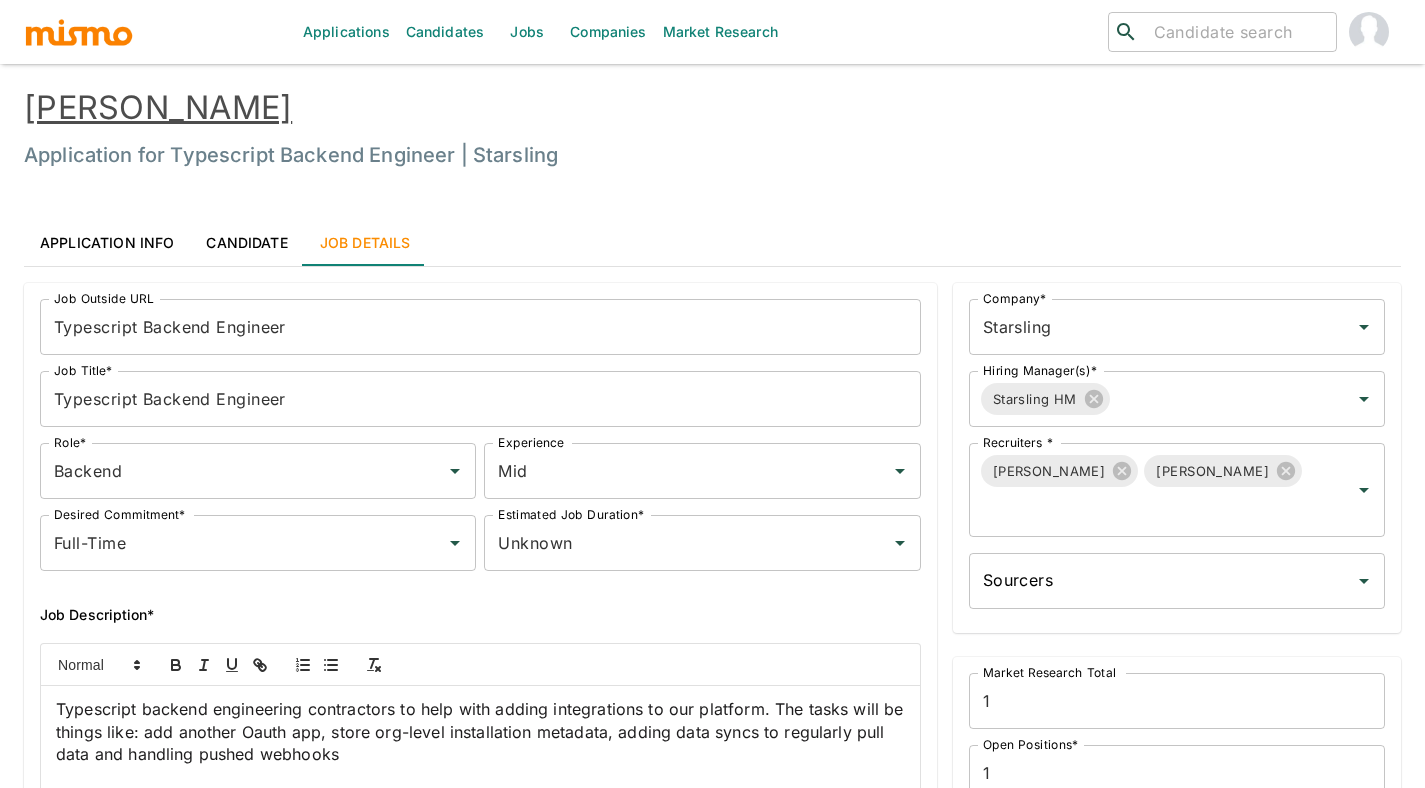 click on "Application Info" at bounding box center [107, 242] 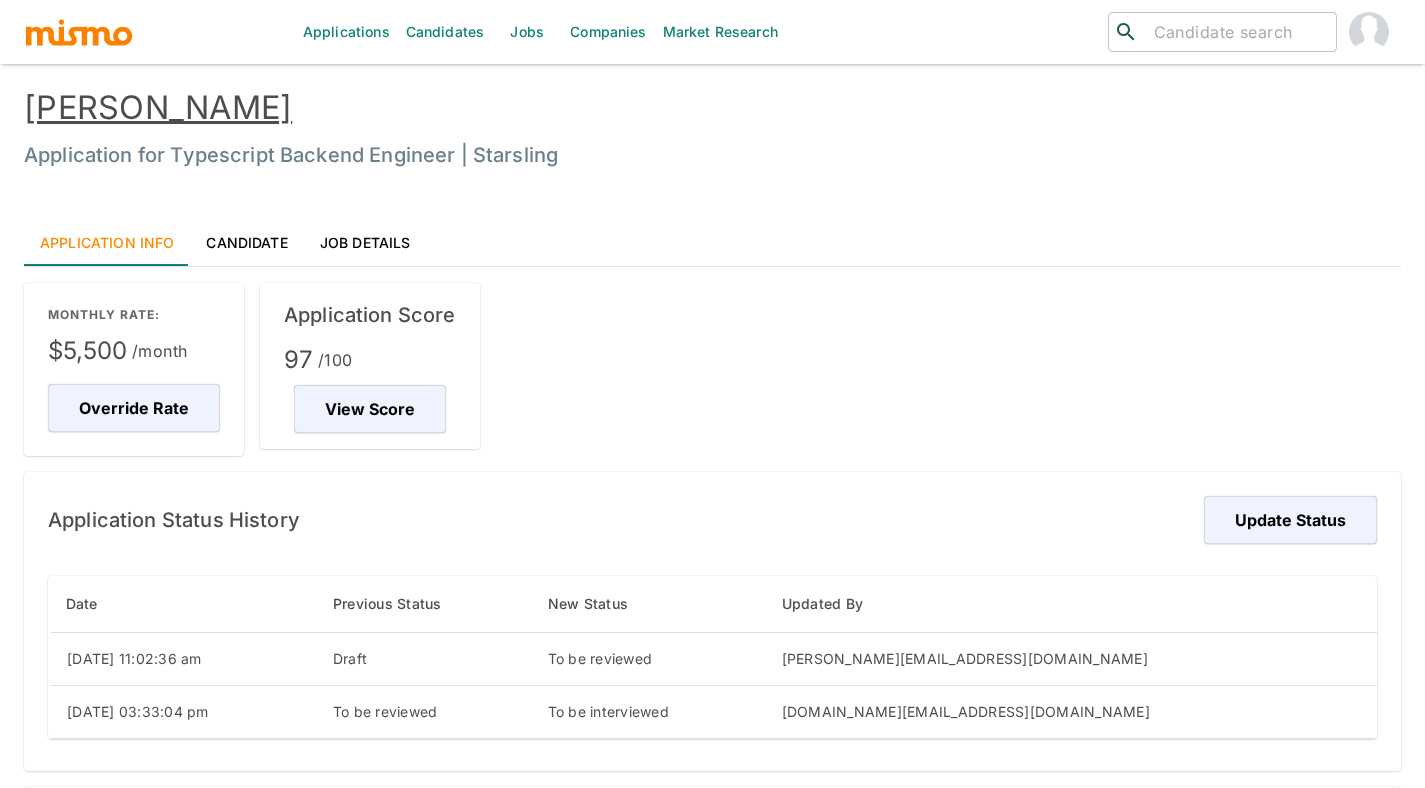 click on "Candidate" at bounding box center (246, 242) 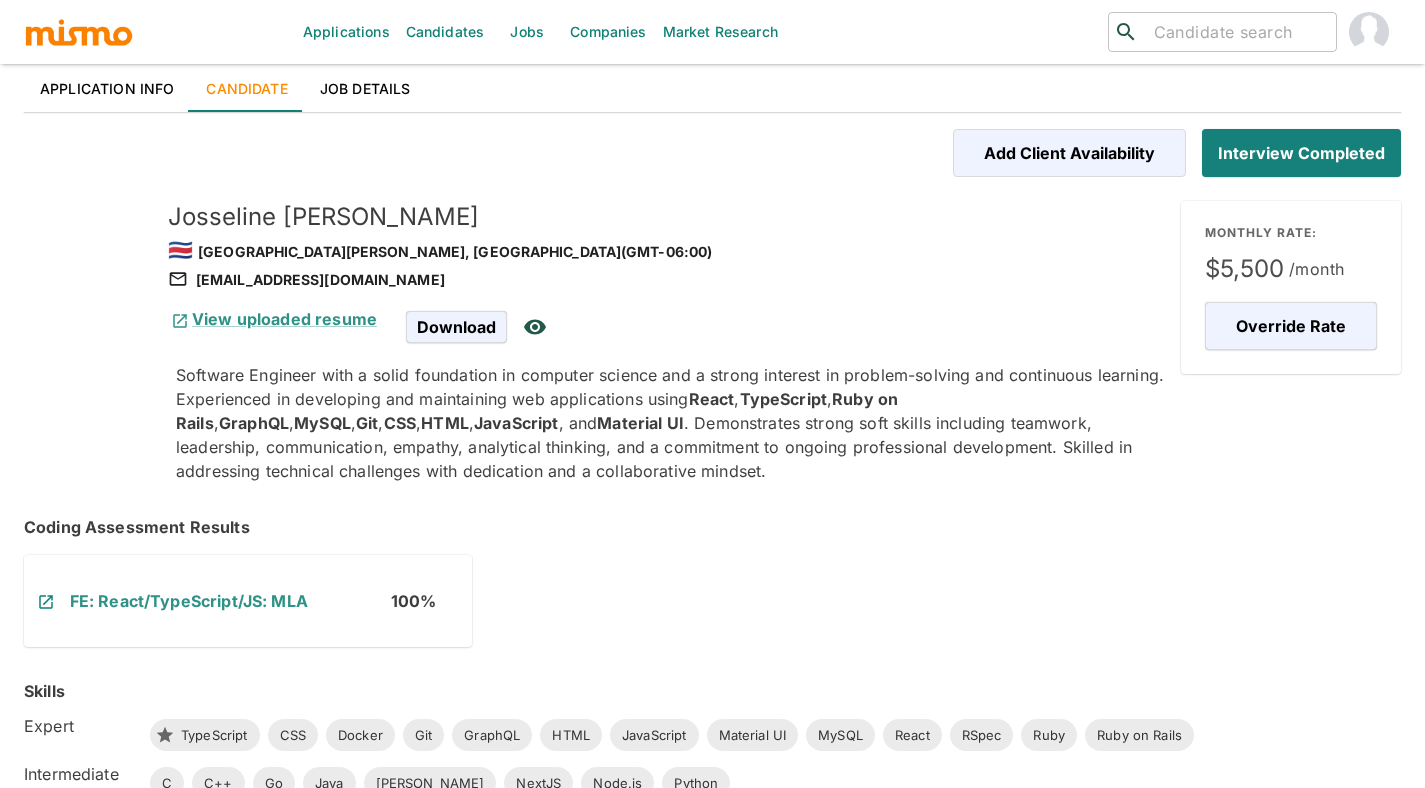 scroll, scrollTop: 0, scrollLeft: 0, axis: both 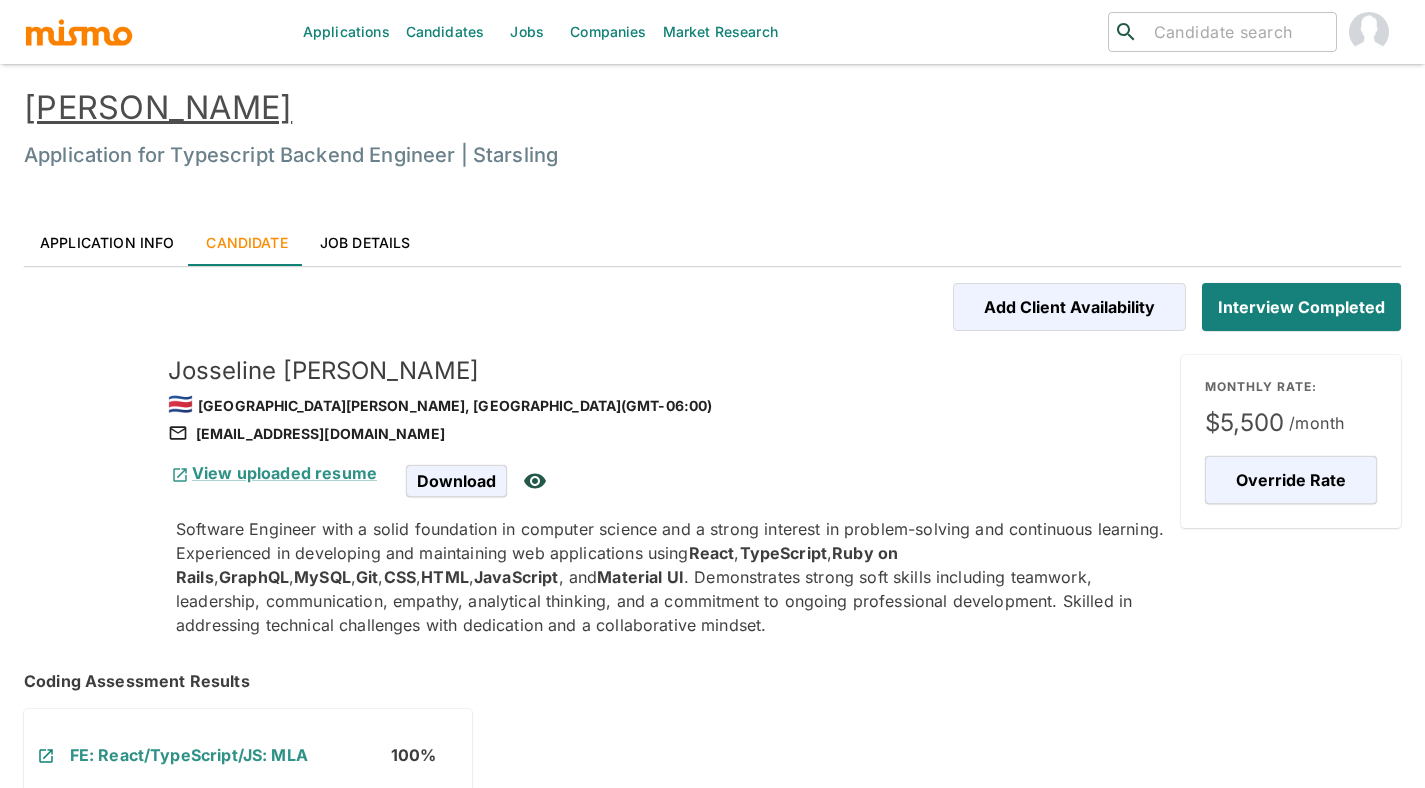 click on "Job Details" at bounding box center [365, 242] 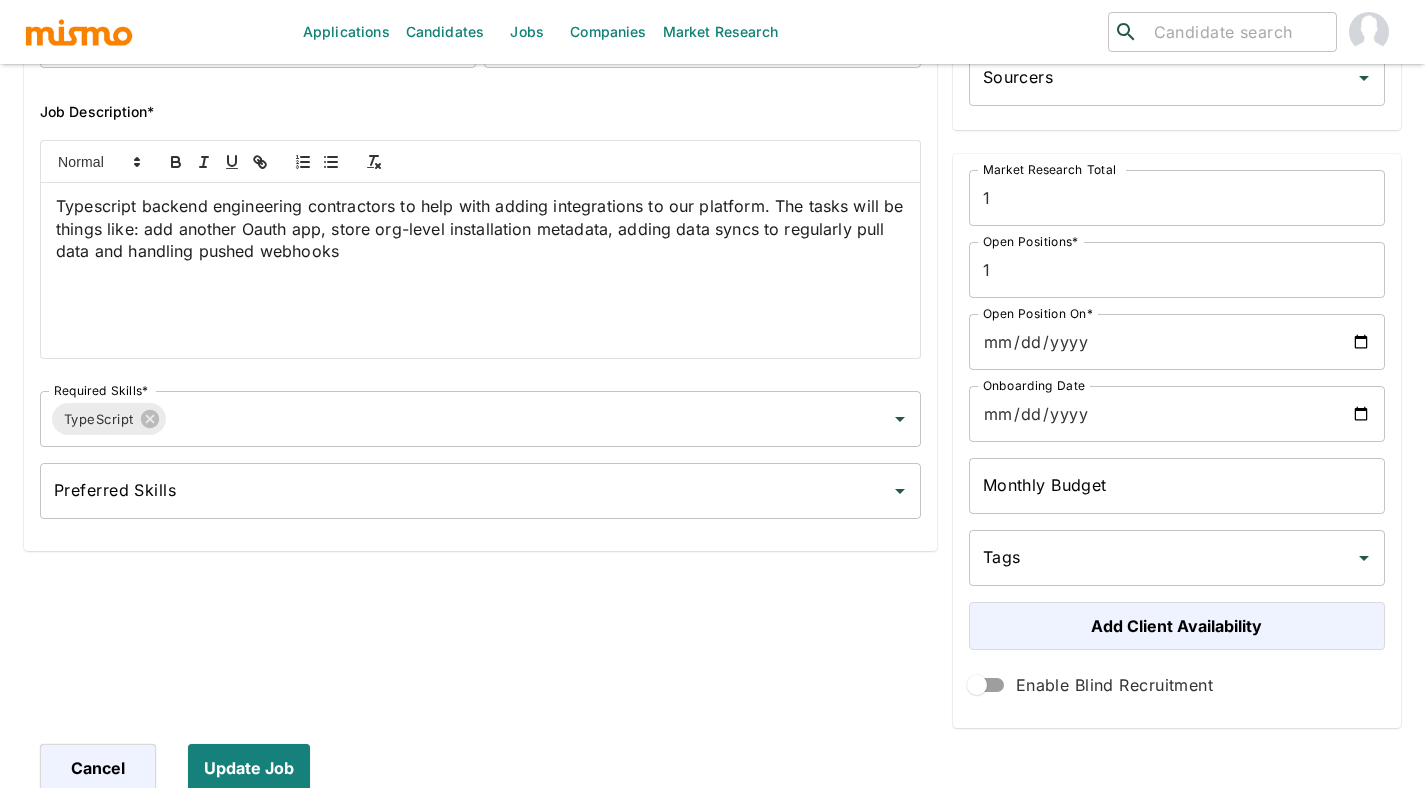 scroll, scrollTop: 507, scrollLeft: 0, axis: vertical 